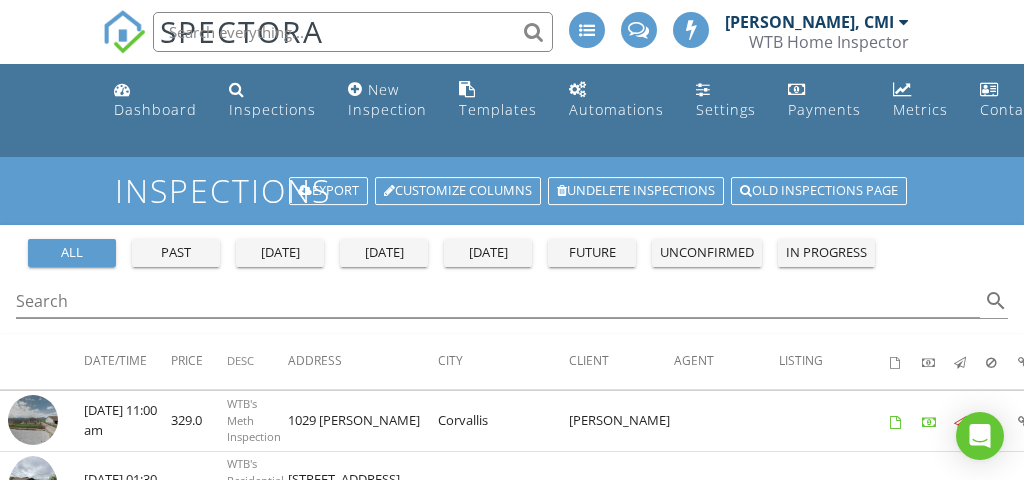 scroll, scrollTop: 0, scrollLeft: 0, axis: both 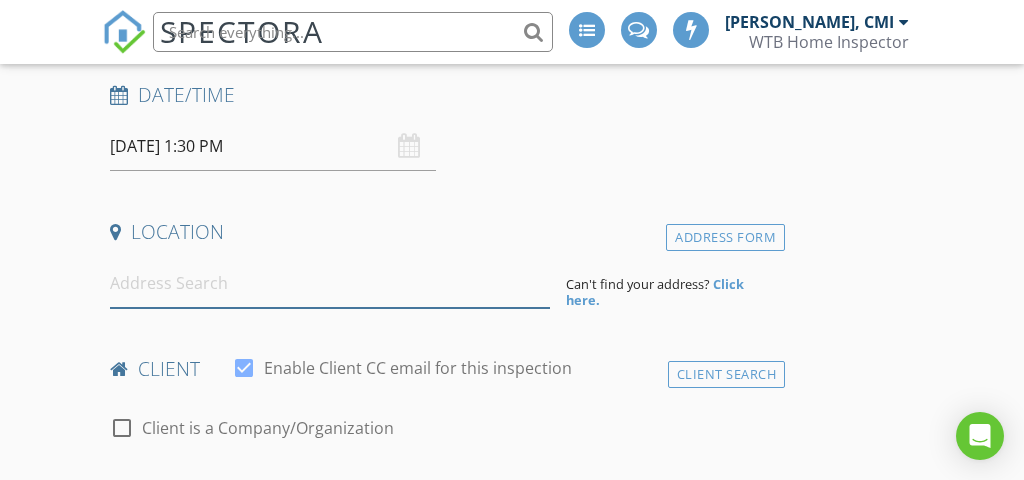 paste on "4053 Sage Creek Rd, Stevensville, MT 59870" 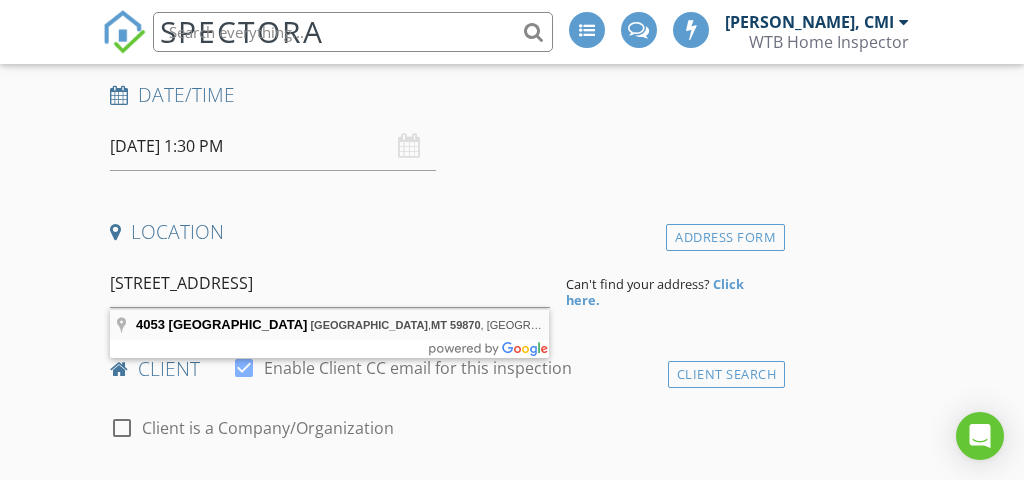type on "4053 Sage Creek Rd, Stevensville, MT 59870, USA" 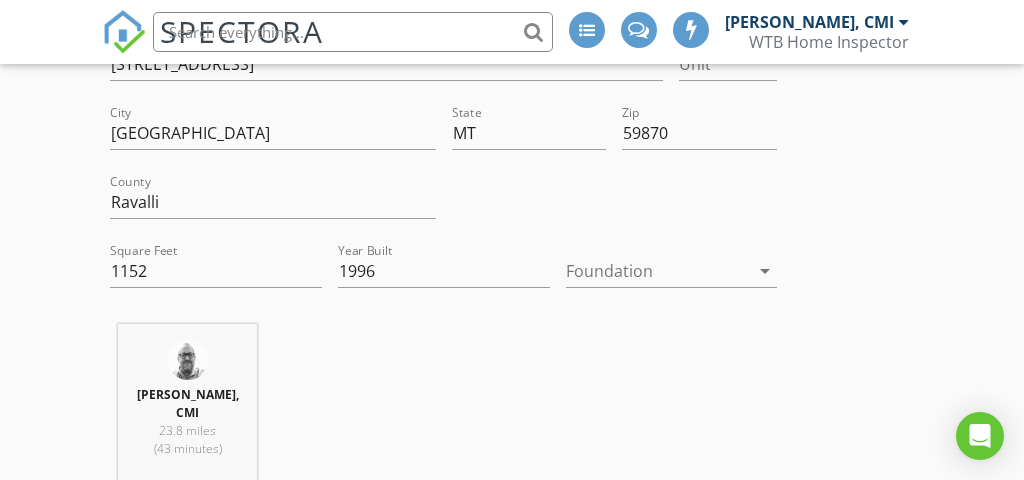 scroll, scrollTop: 580, scrollLeft: 0, axis: vertical 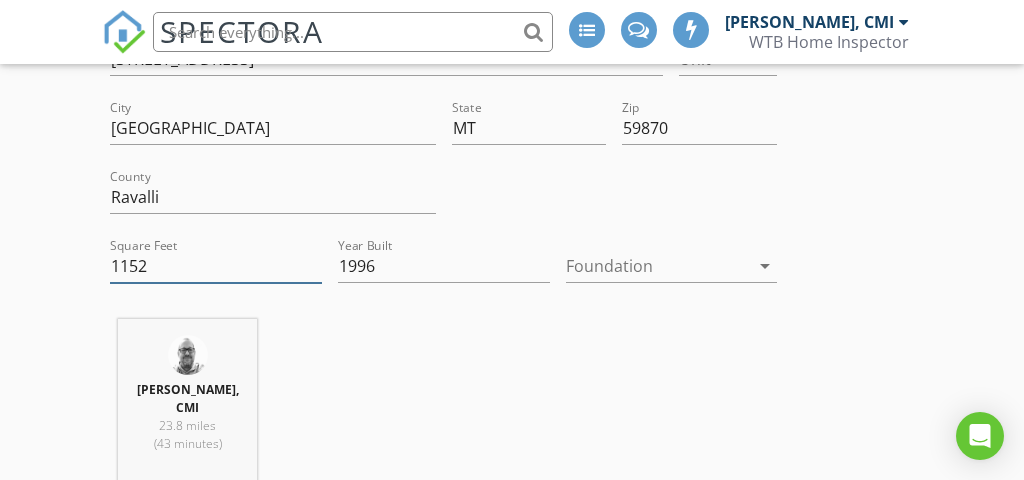 click on "1152" at bounding box center (216, 266) 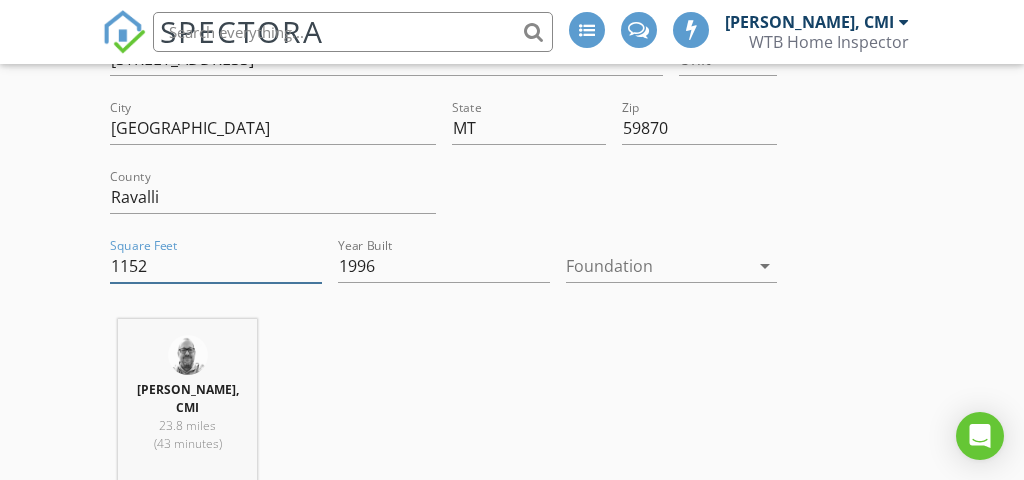 click on "1152" at bounding box center [216, 266] 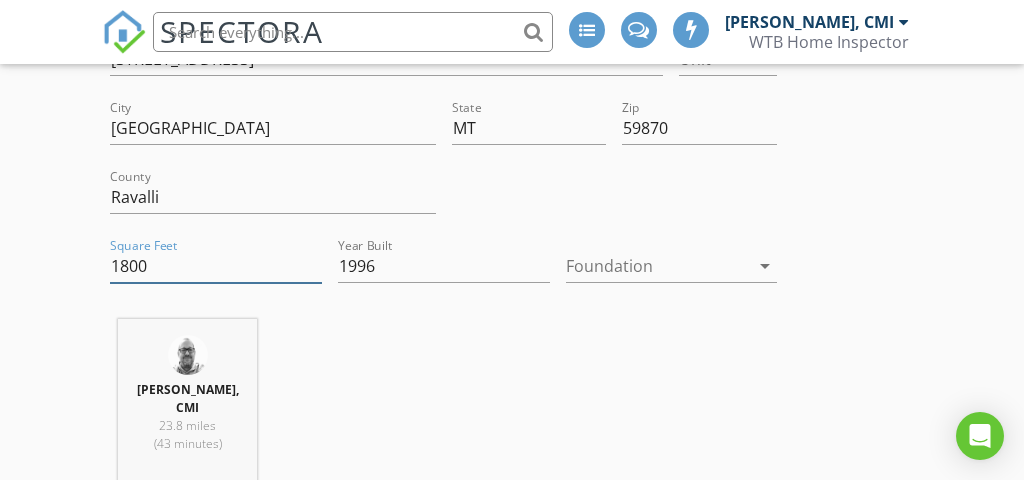 type on "1800" 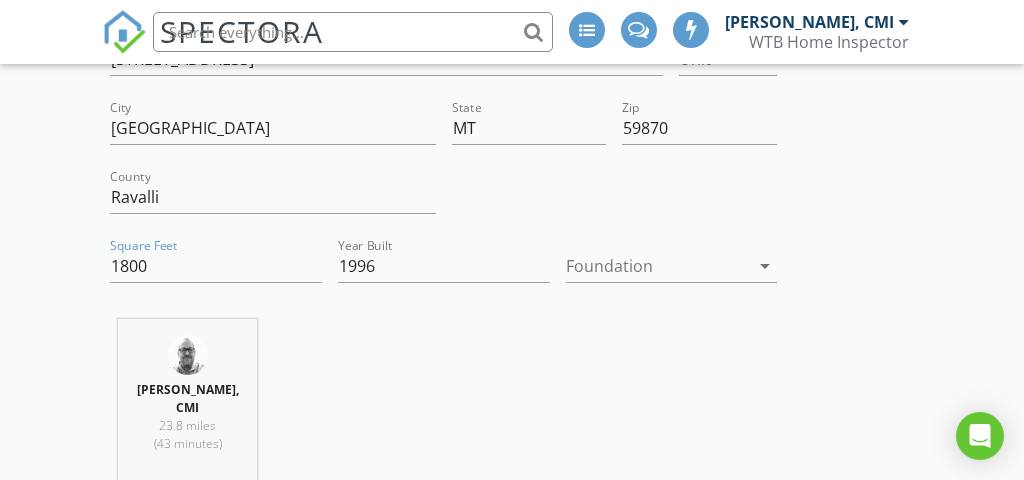 click at bounding box center [658, 266] 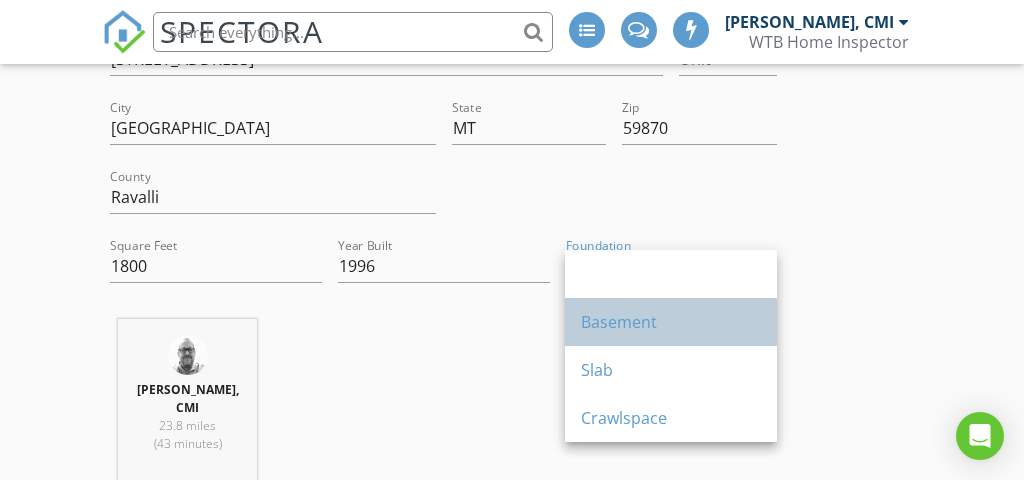 click on "Basement" at bounding box center (671, 322) 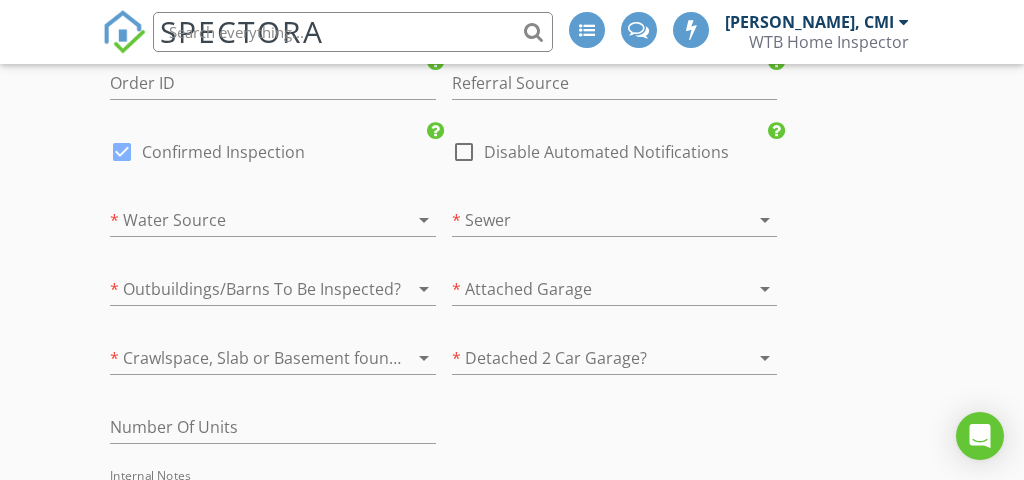 scroll, scrollTop: 3354, scrollLeft: 0, axis: vertical 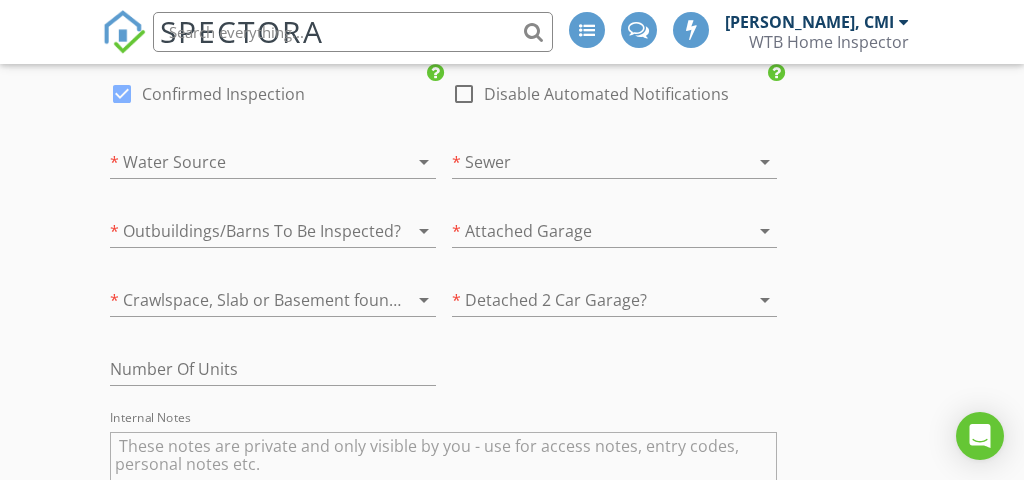 click at bounding box center [244, 162] 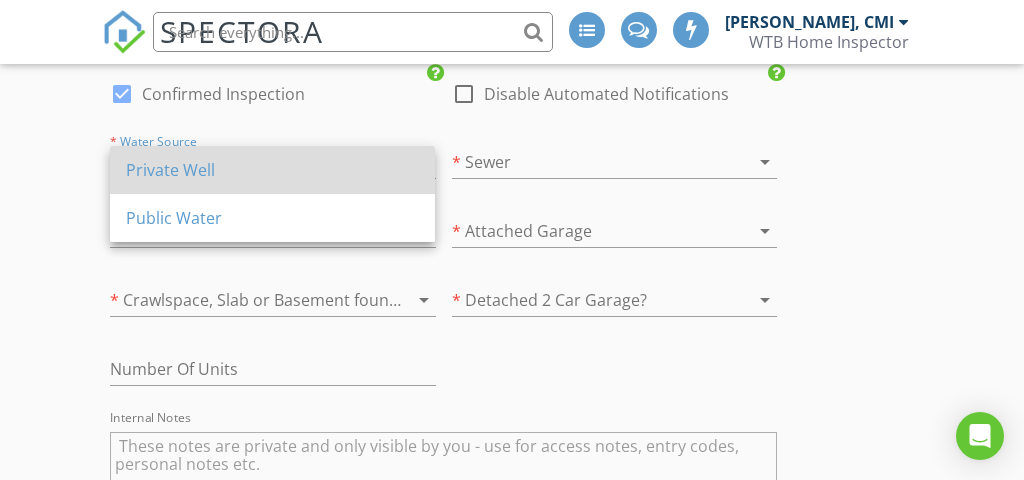 click on "Private Well" at bounding box center [272, 170] 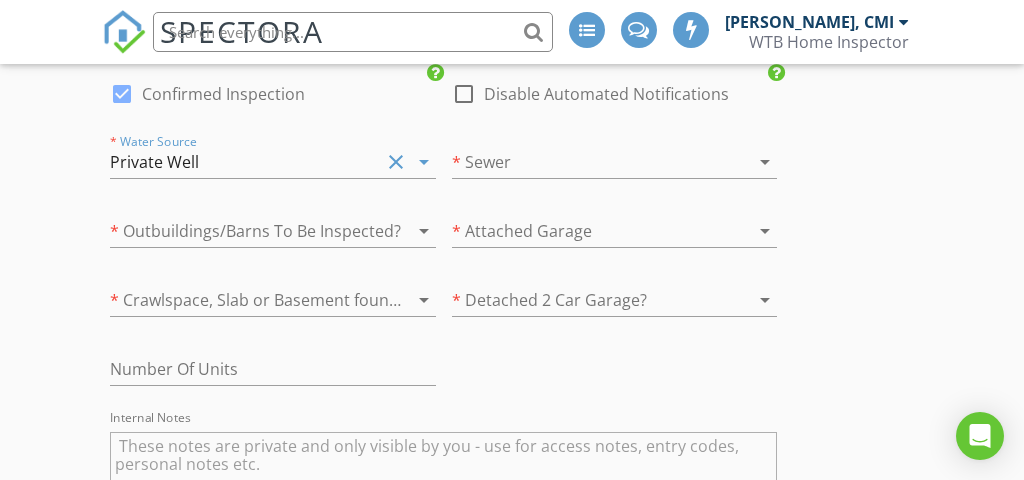 click at bounding box center [586, 162] 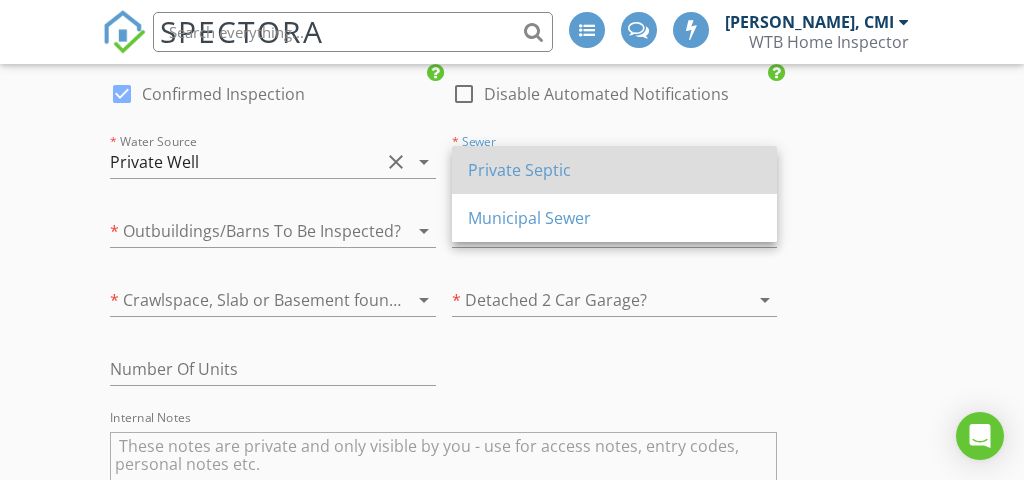 click on "Private Septic" at bounding box center (614, 170) 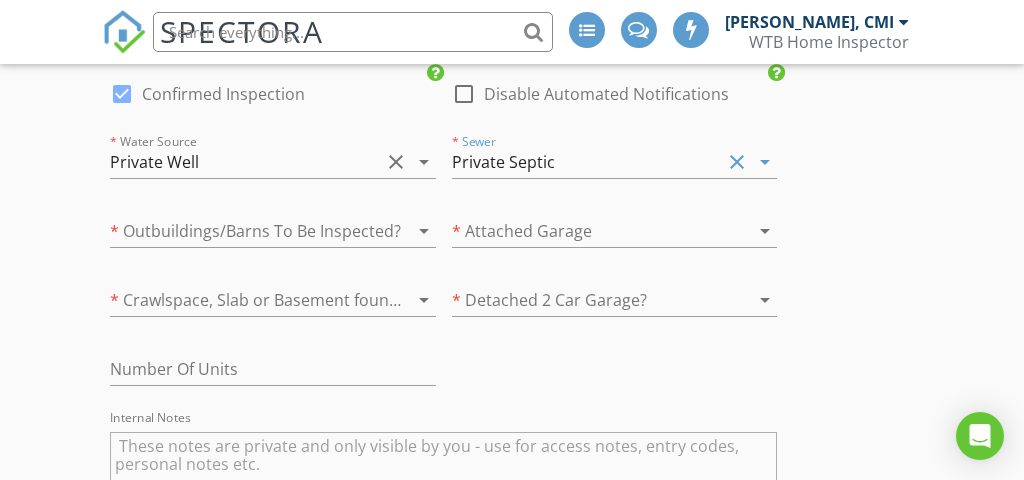 click at bounding box center (586, 231) 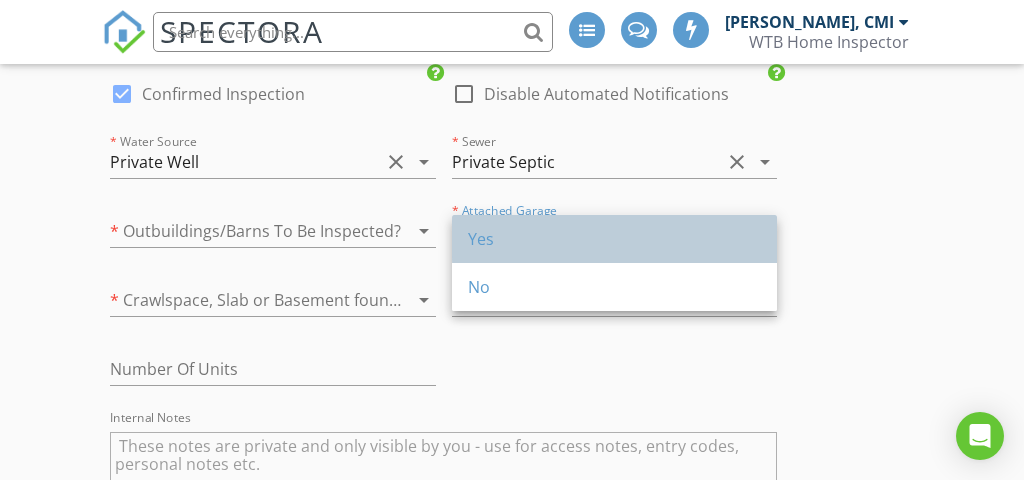click on "Yes" at bounding box center [614, 239] 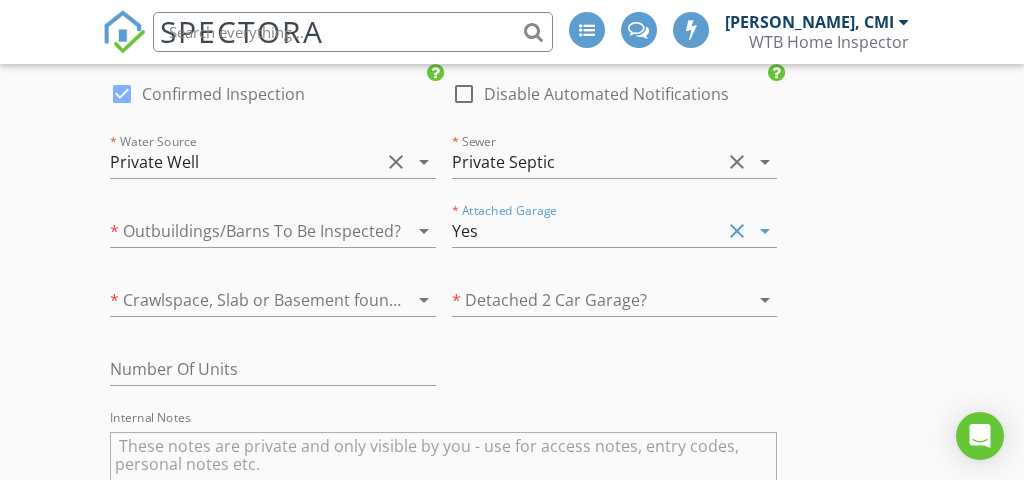 click at bounding box center [586, 300] 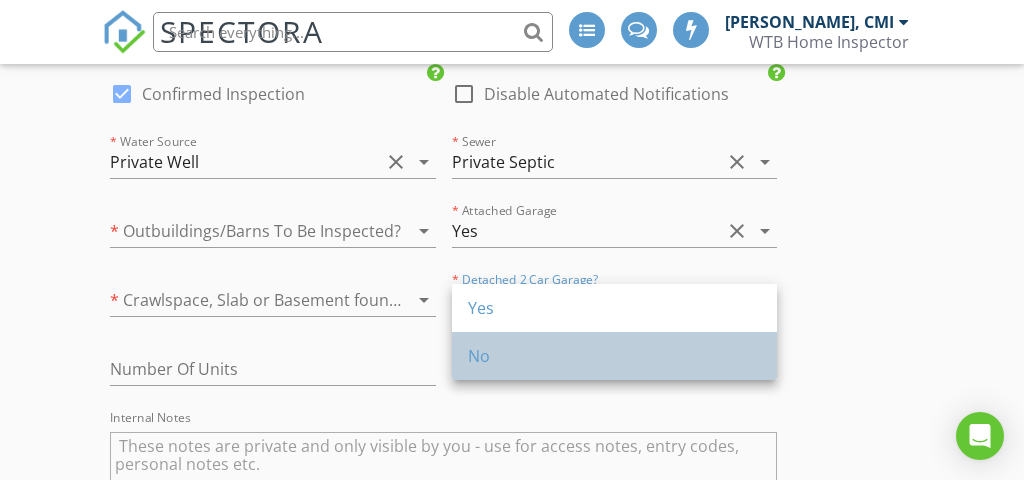 click on "No" at bounding box center [614, 356] 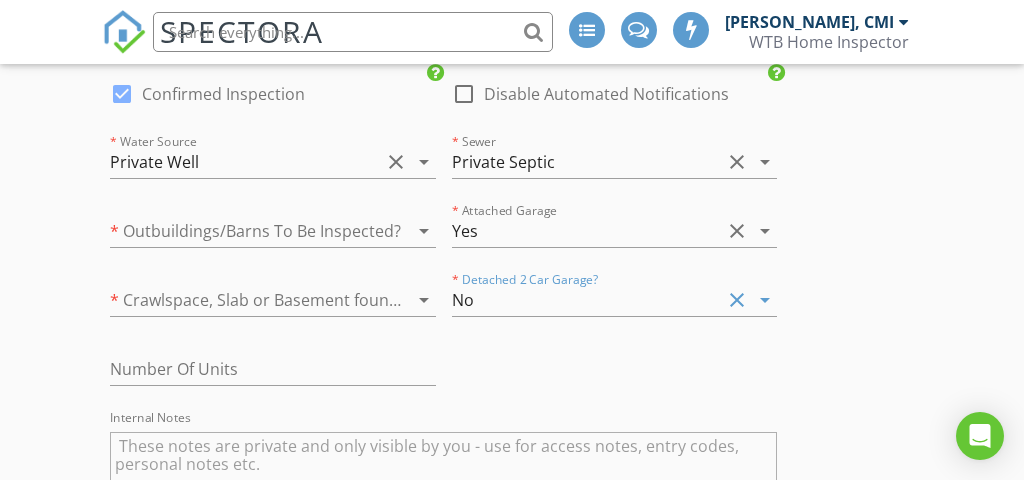 click on "*   Crawlspace, Slab or Basement foundation  arrow_drop_down" at bounding box center [272, 310] 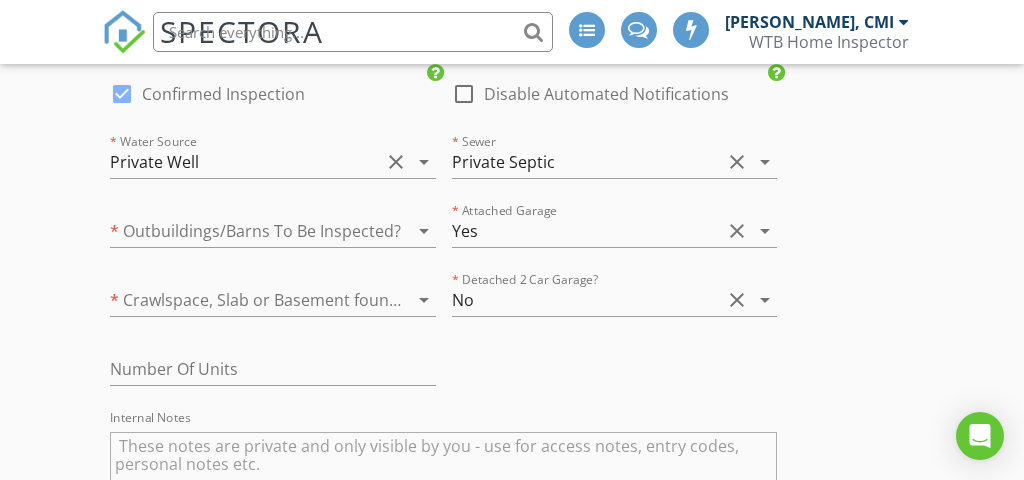 click at bounding box center (244, 300) 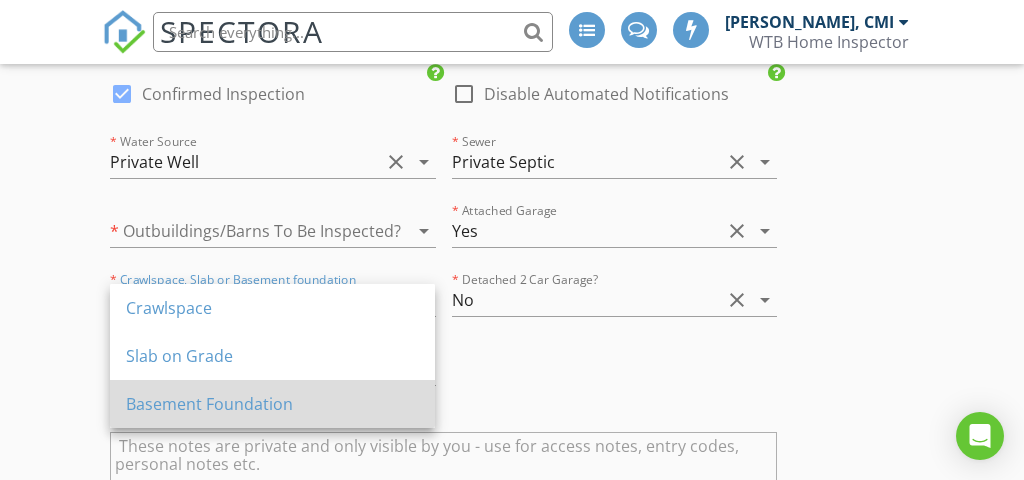 click on "Basement Foundation" at bounding box center [272, 404] 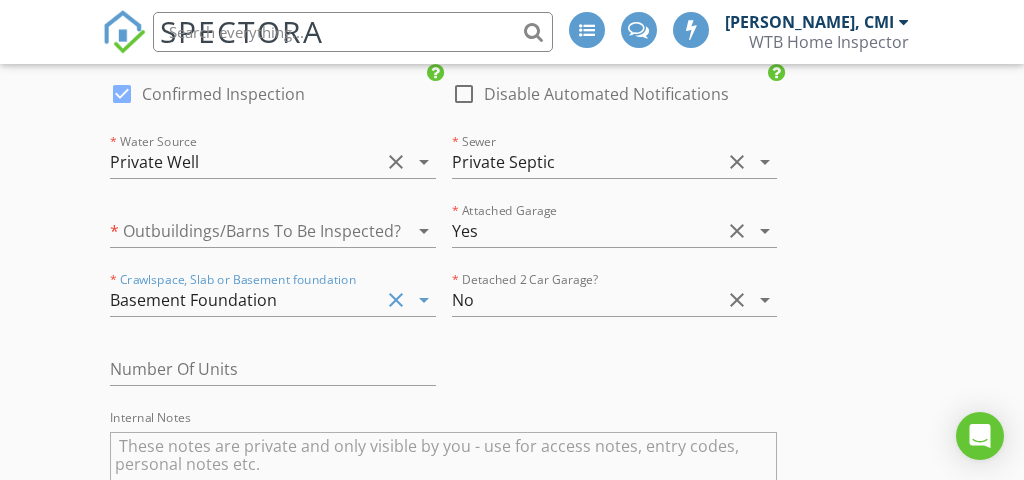 click at bounding box center (244, 231) 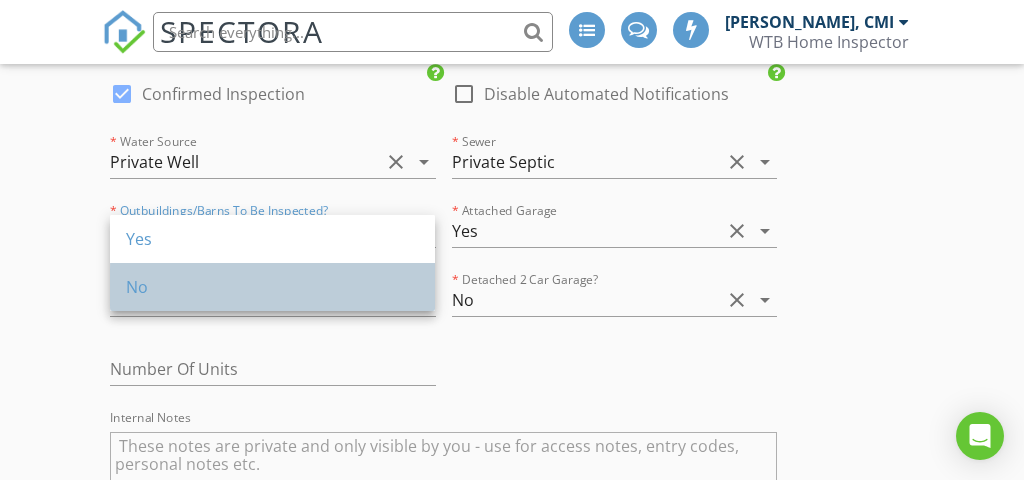 click on "No" at bounding box center (272, 287) 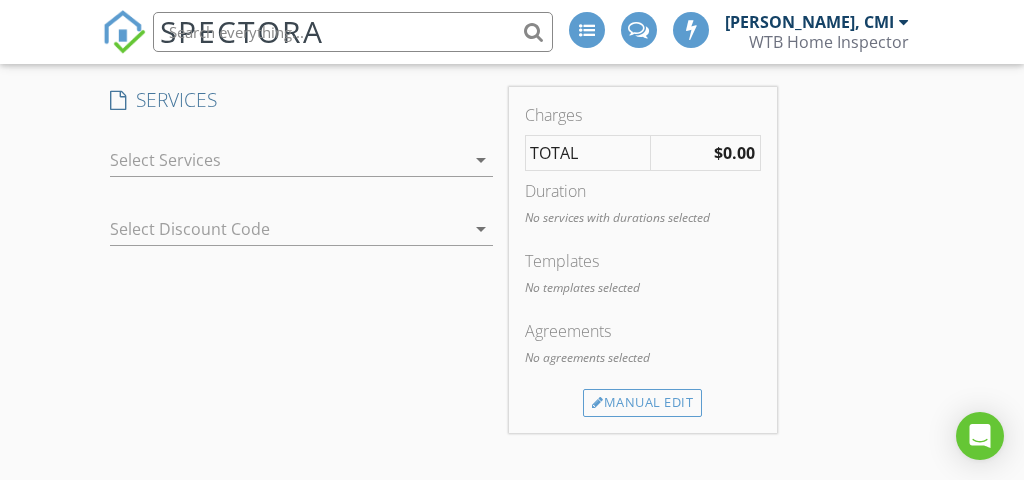 scroll, scrollTop: 1875, scrollLeft: 0, axis: vertical 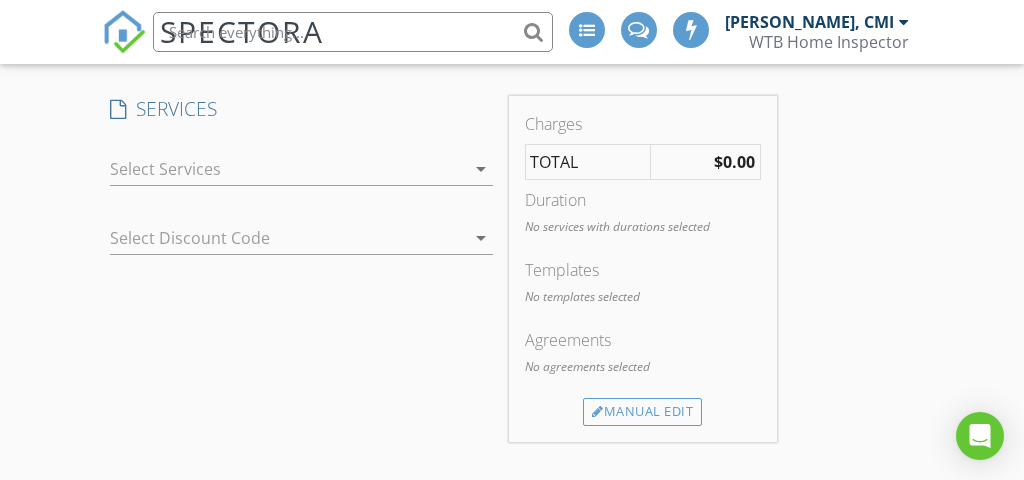 click at bounding box center (273, 238) 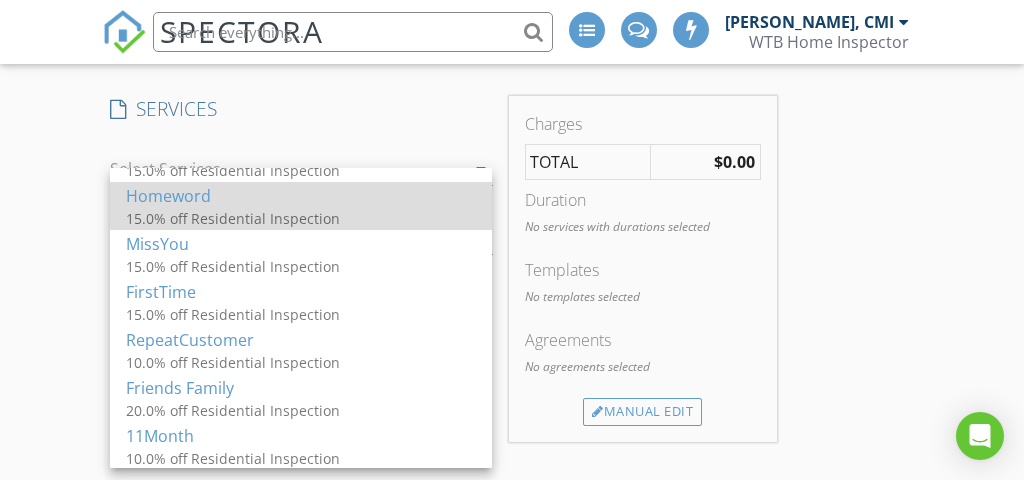 scroll, scrollTop: 132, scrollLeft: 0, axis: vertical 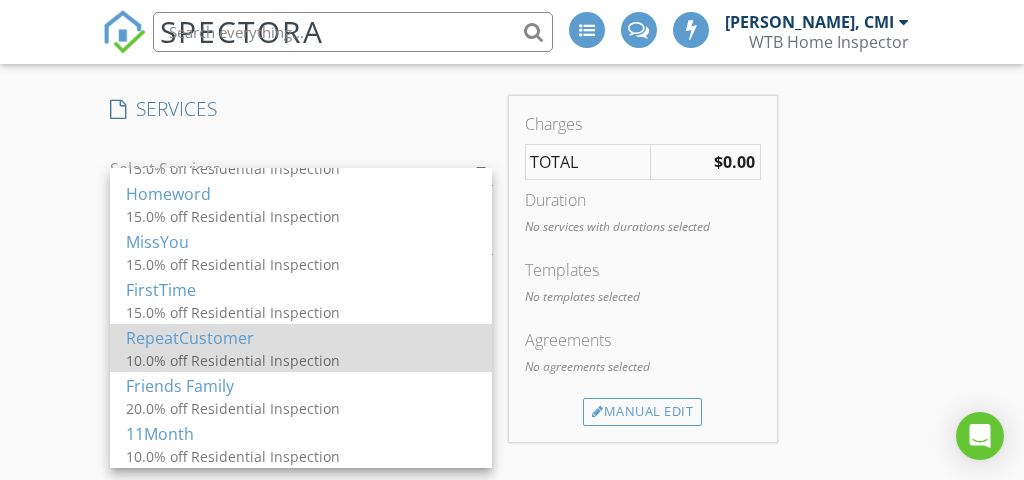 click on "10.0% off Residential Inspection" at bounding box center [301, 360] 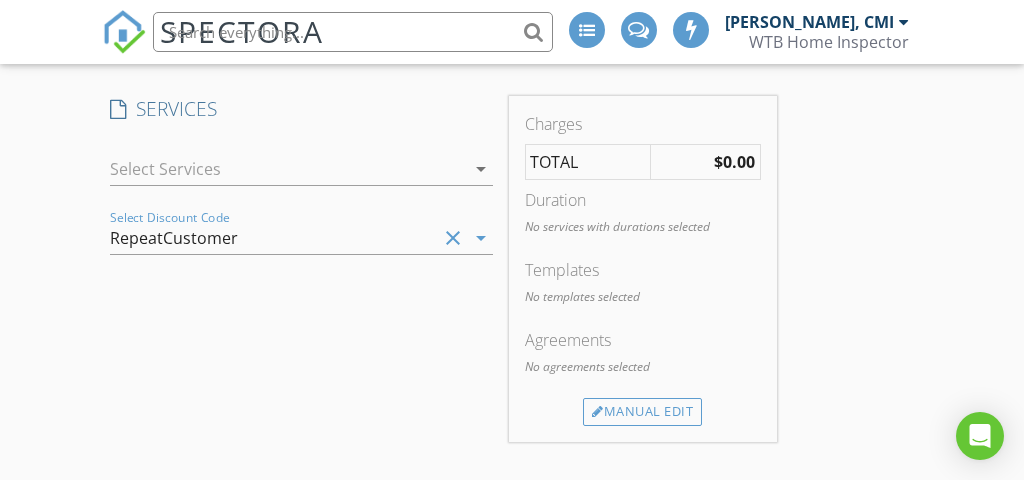 click at bounding box center (287, 169) 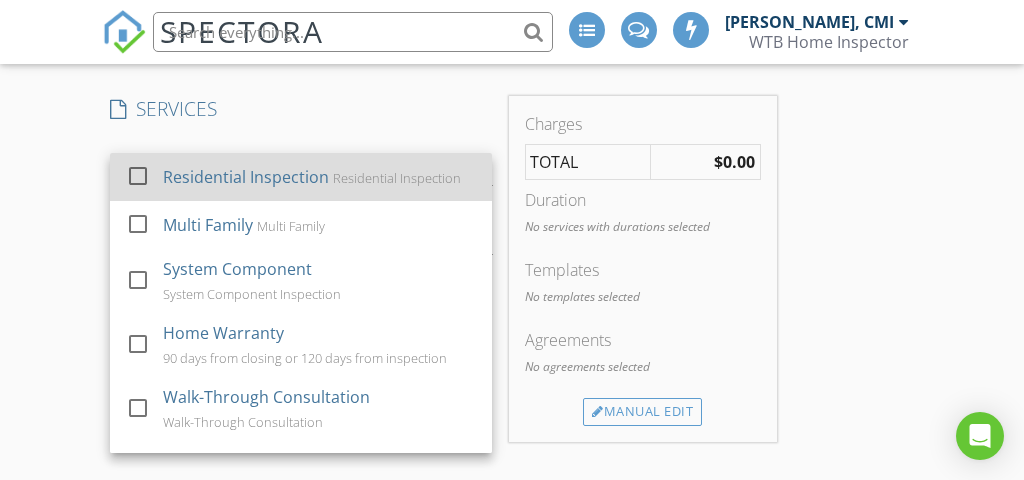 click on "Residential Inspection" at bounding box center [247, 177] 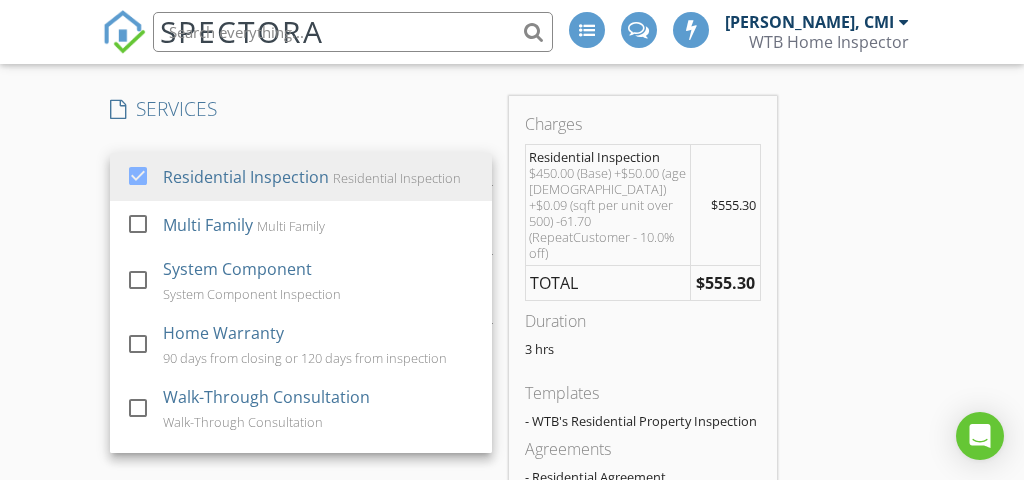 click on "$555.30" at bounding box center (726, 283) 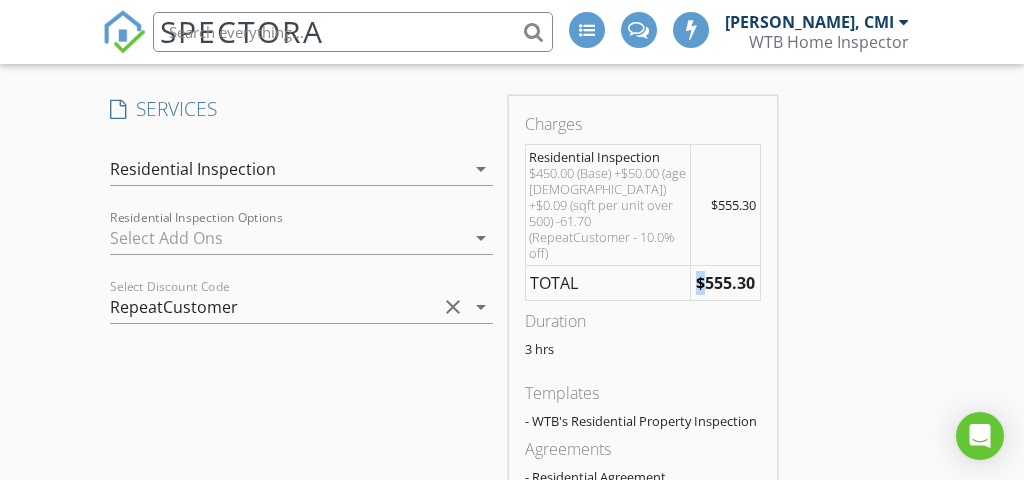click on "$555.30" at bounding box center (726, 283) 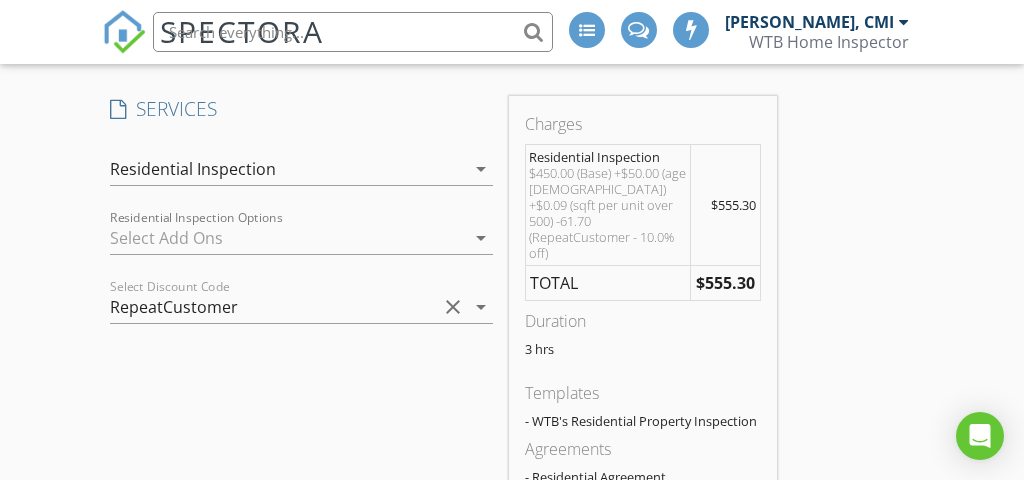 click on "$555.30" at bounding box center (725, 283) 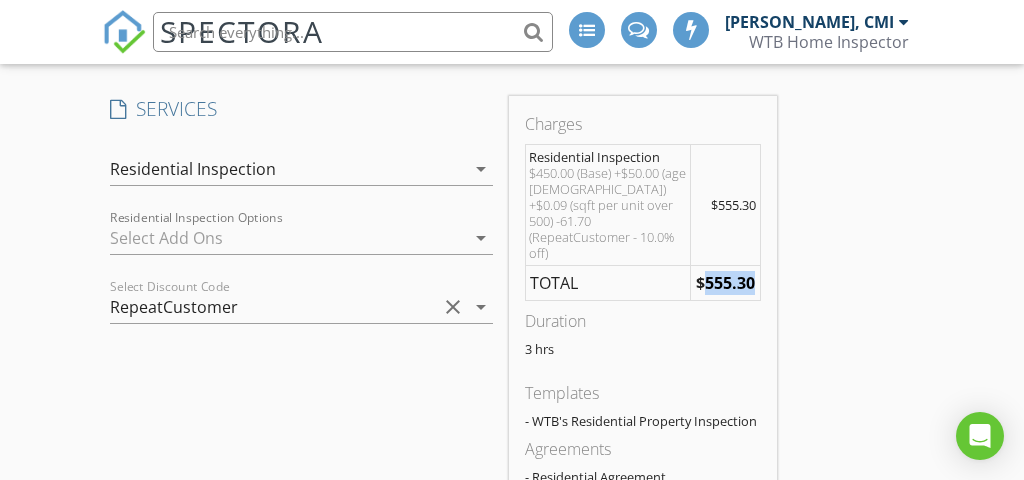 click on "$555.30" at bounding box center (725, 283) 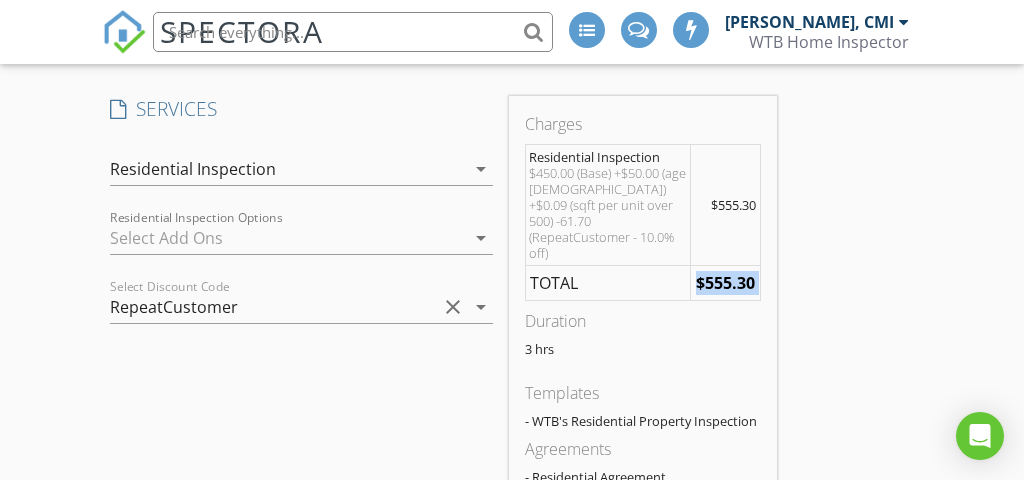 click on "$555.30" at bounding box center (725, 283) 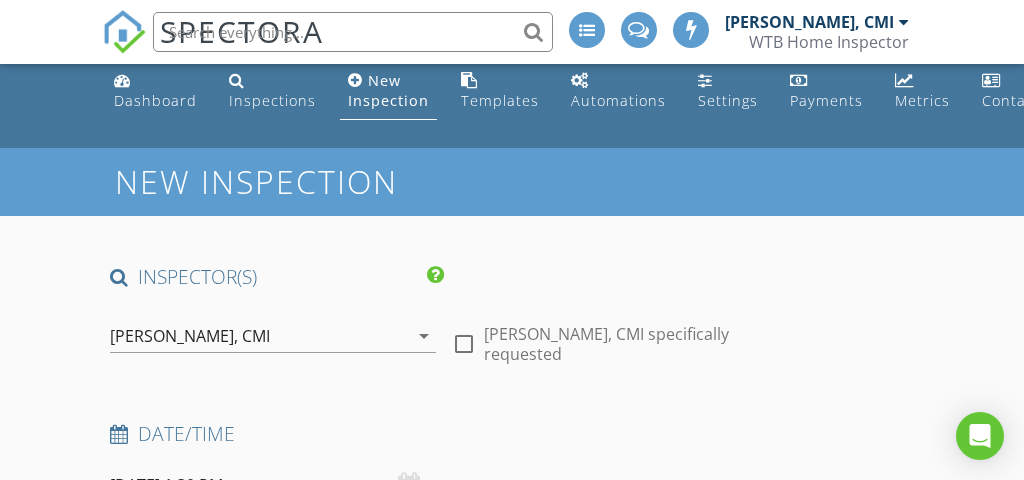 scroll, scrollTop: 0, scrollLeft: 0, axis: both 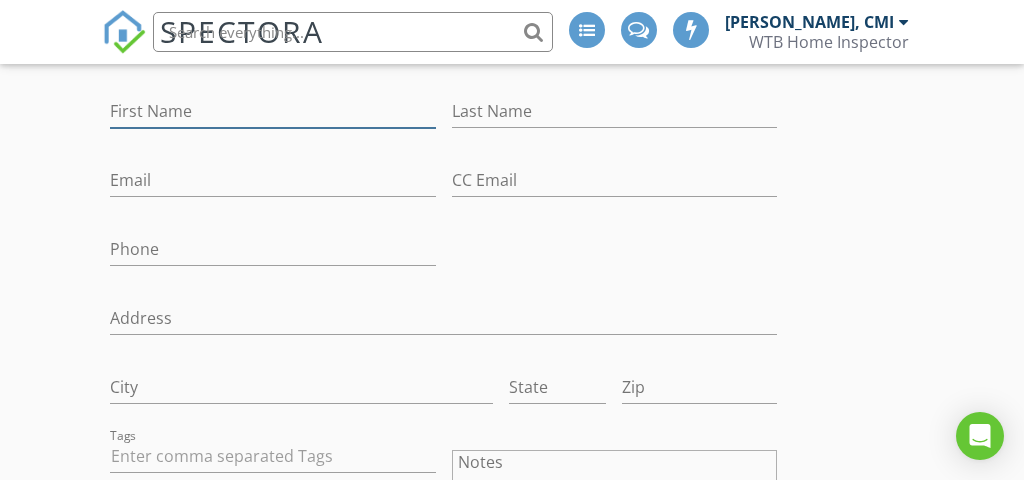 click on "First Name" at bounding box center (272, 111) 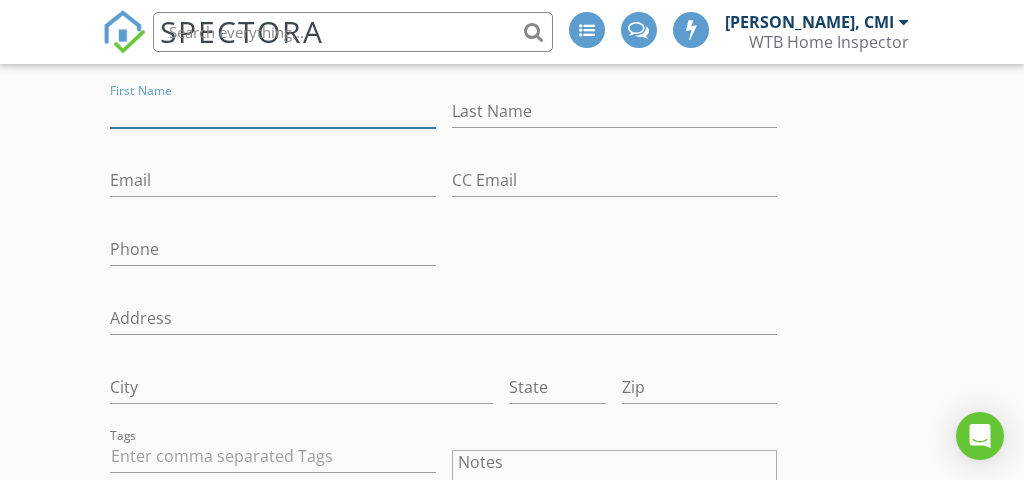 paste on "Sidni Biggs" 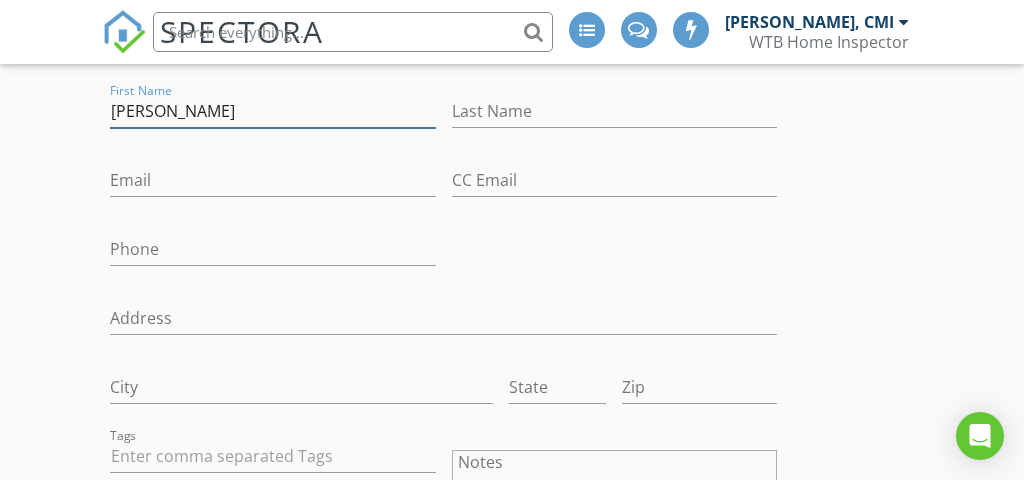 click on "Sidni Biggs" at bounding box center [272, 111] 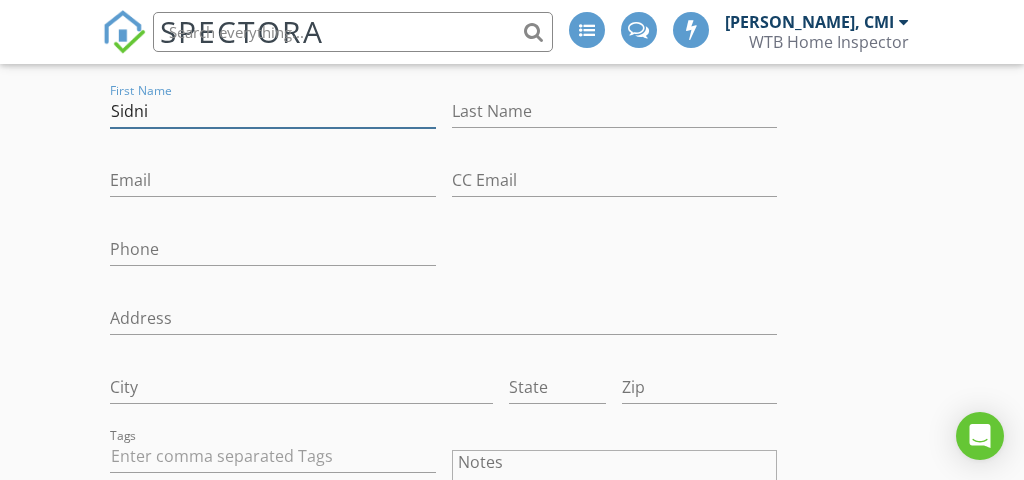 type on "Sidni" 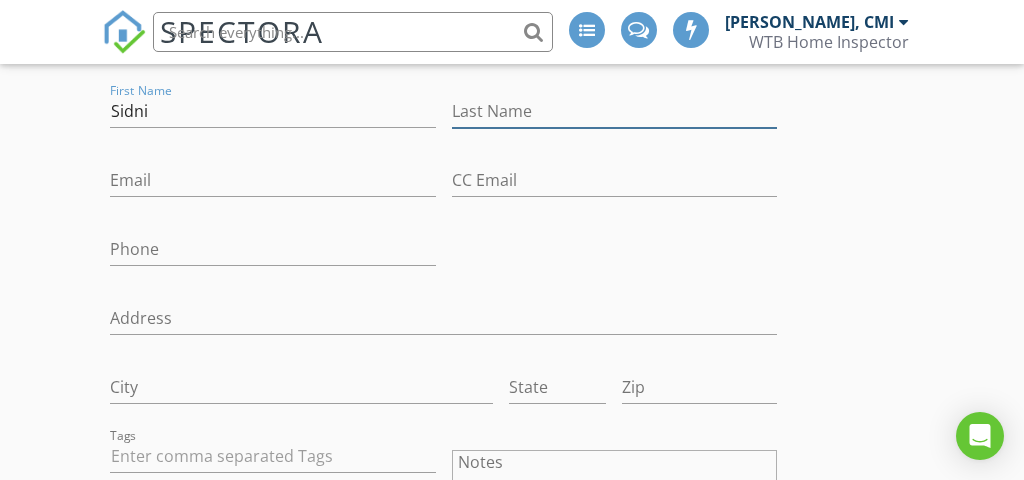 click on "Last Name" at bounding box center [614, 111] 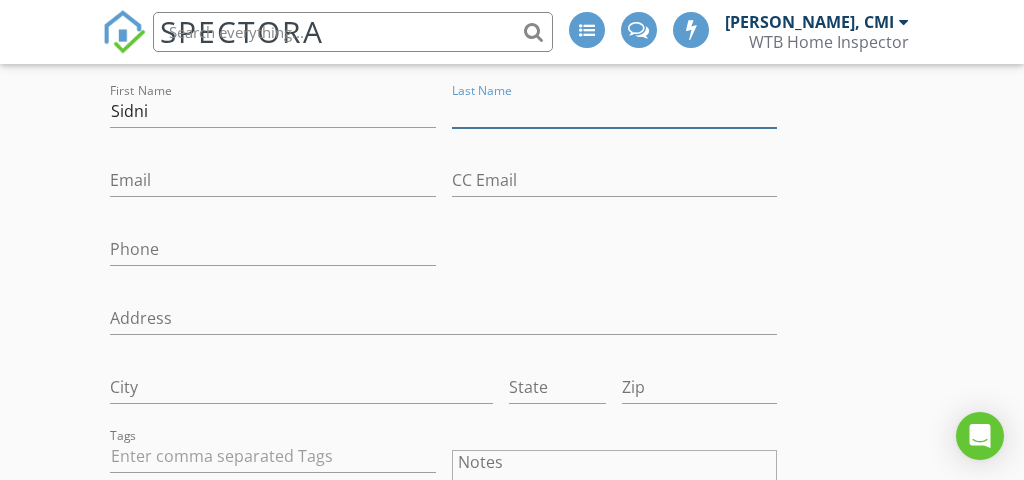paste on "Biggs" 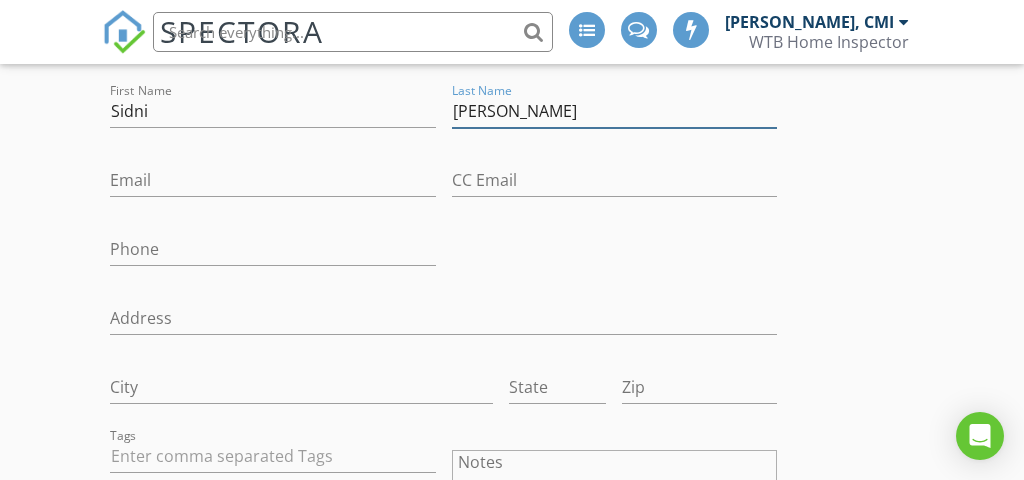 type on "Biggs" 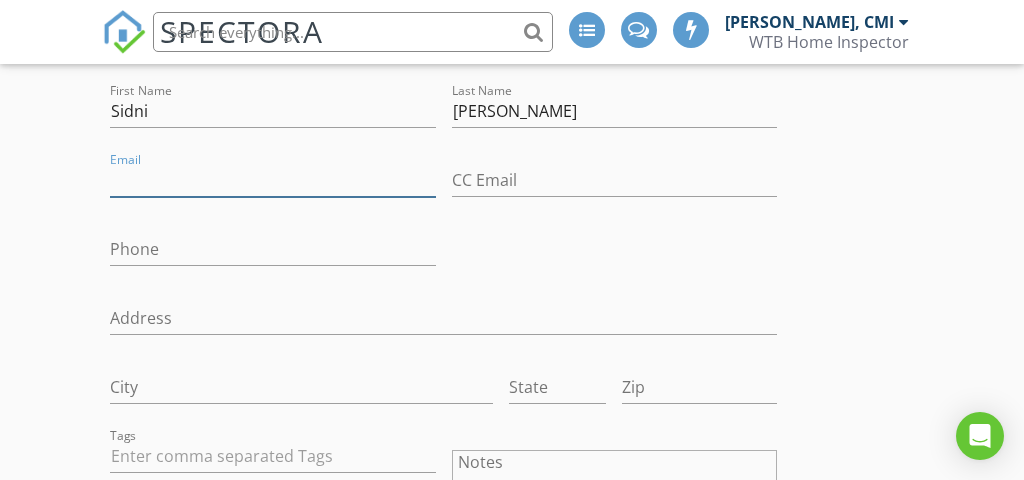 click on "Email" at bounding box center (272, 180) 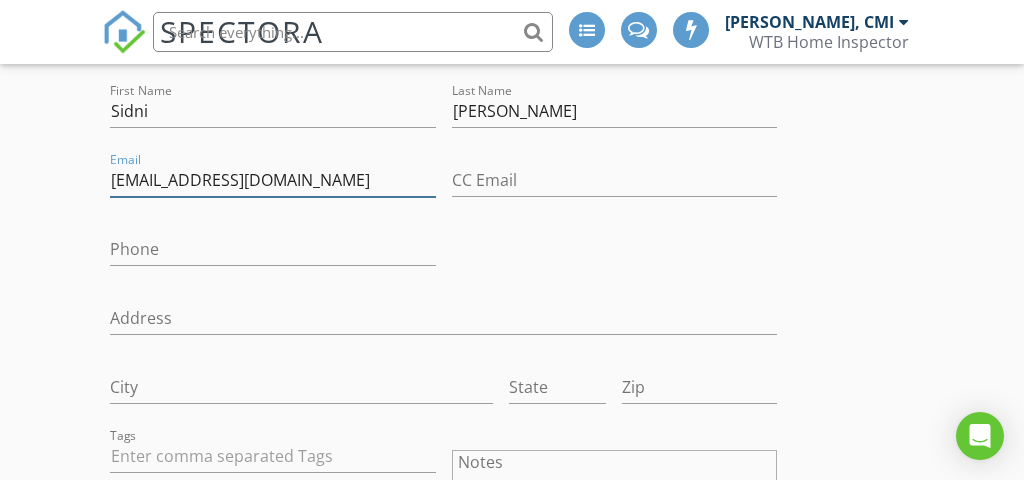 type on "sidnibiggs@gmail.com" 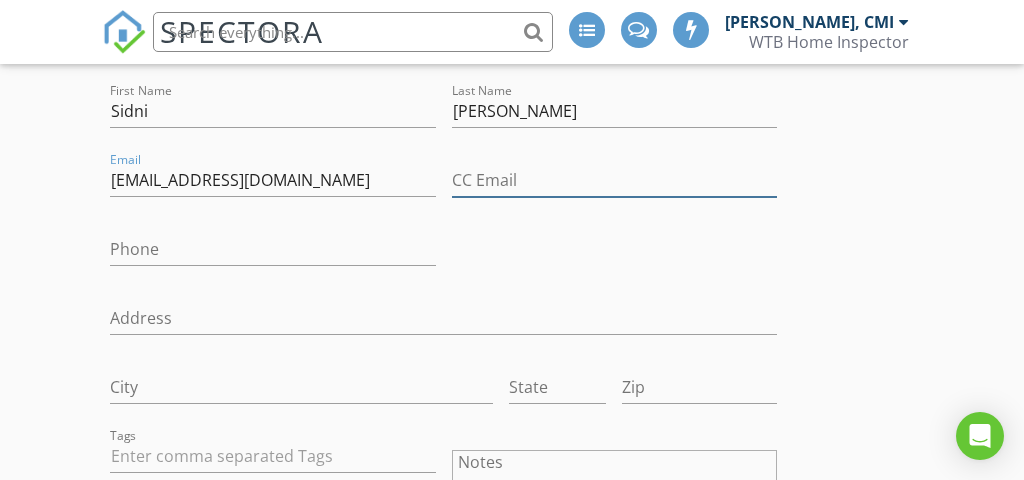 click on "CC Email" at bounding box center [614, 180] 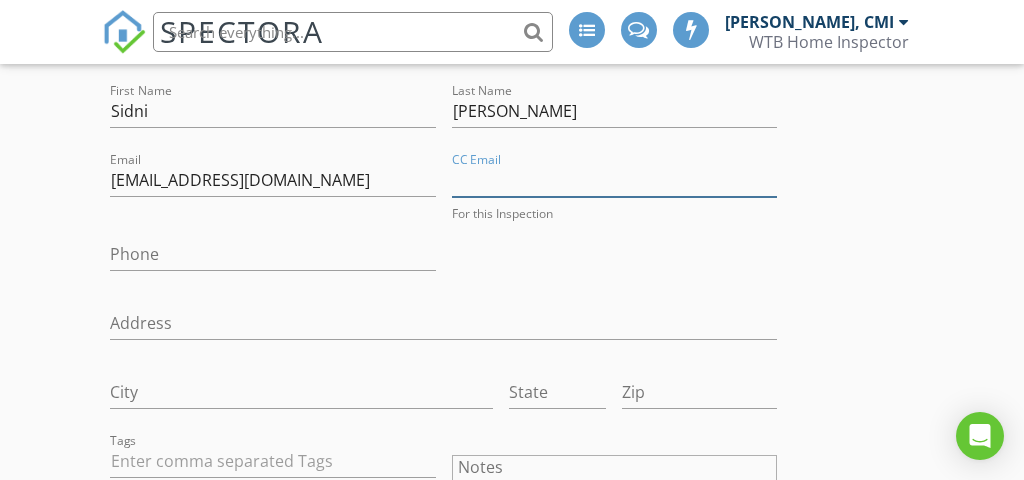 paste on "jtbiggs150@gmail.com" 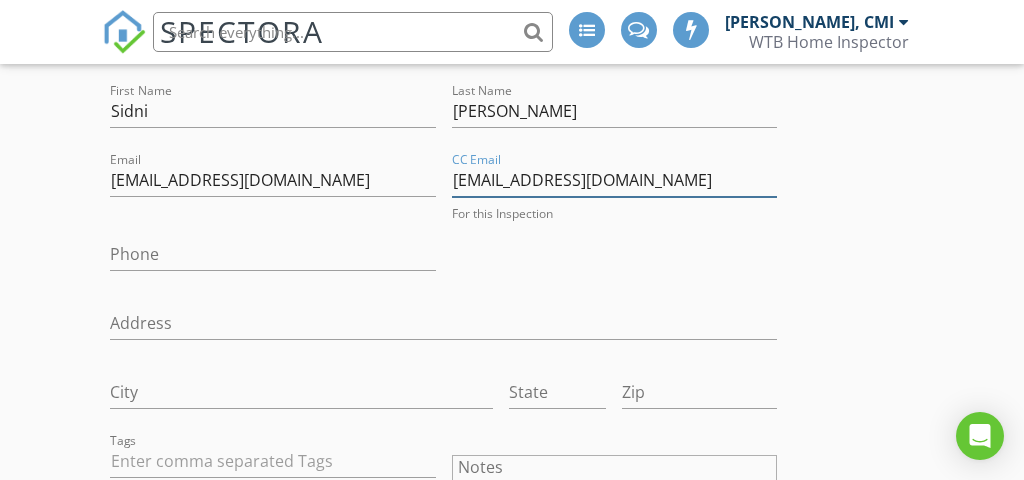 type on "jtbiggs150@gmail.com" 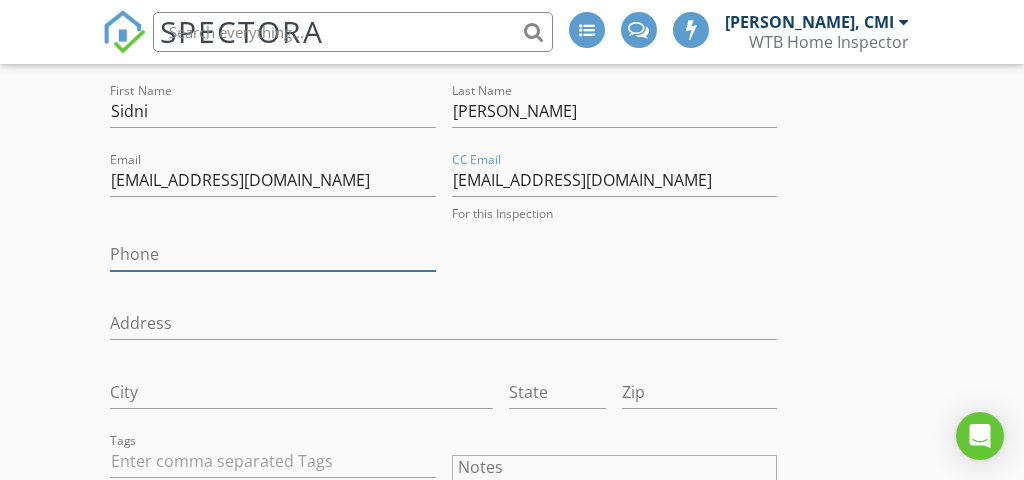 click on "Phone" at bounding box center [272, 264] 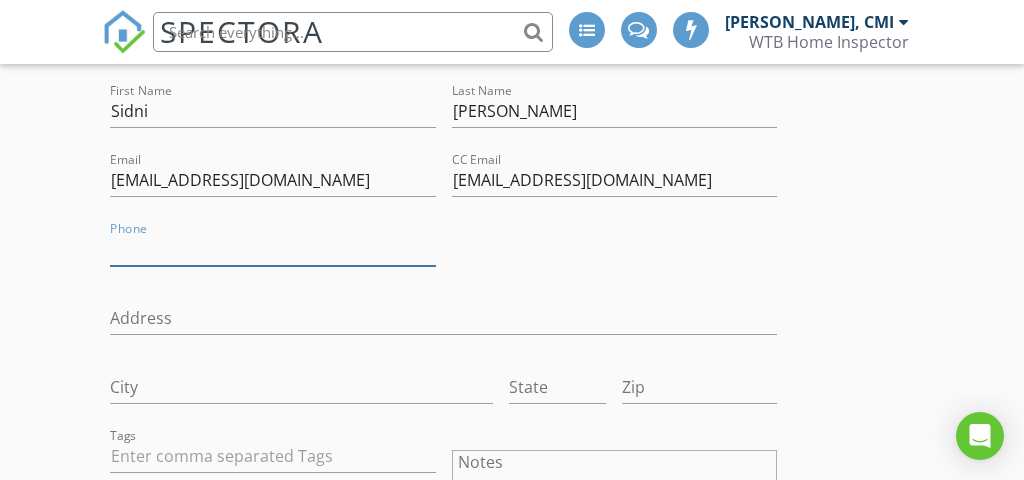 paste on "262-343-4072" 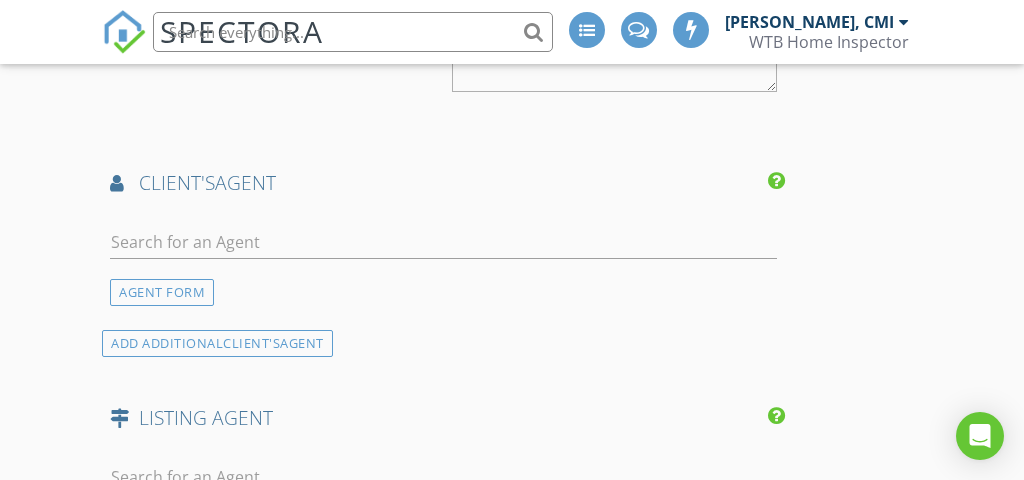 scroll, scrollTop: 2726, scrollLeft: 0, axis: vertical 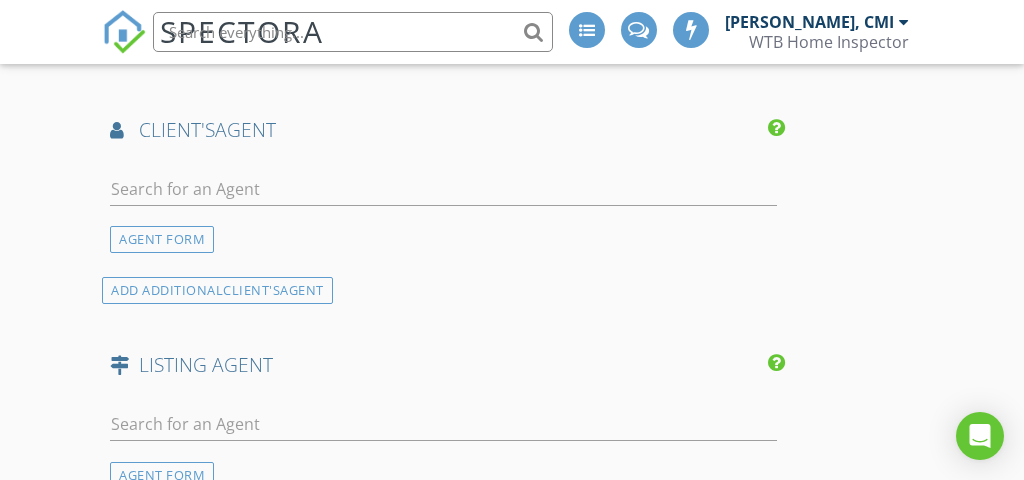 type on "262-343-4072" 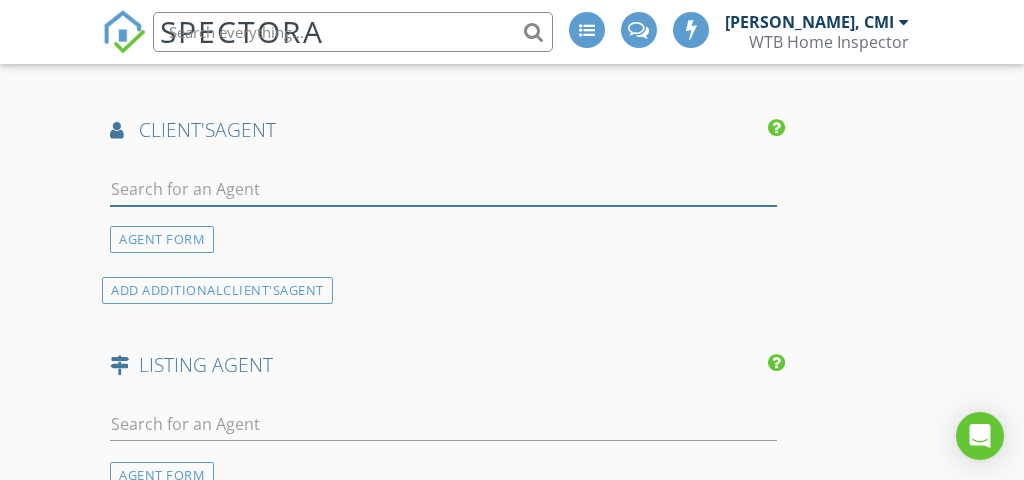 click at bounding box center [443, 189] 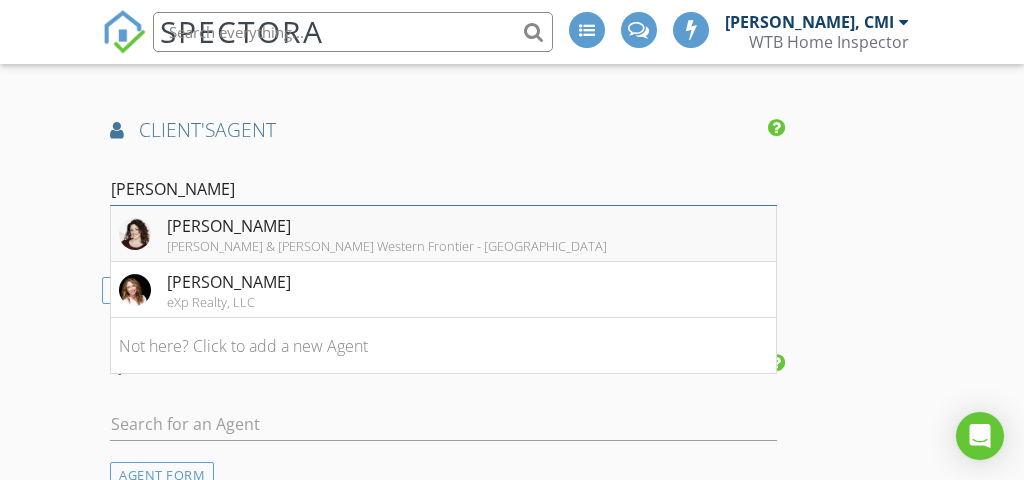 type on "heid" 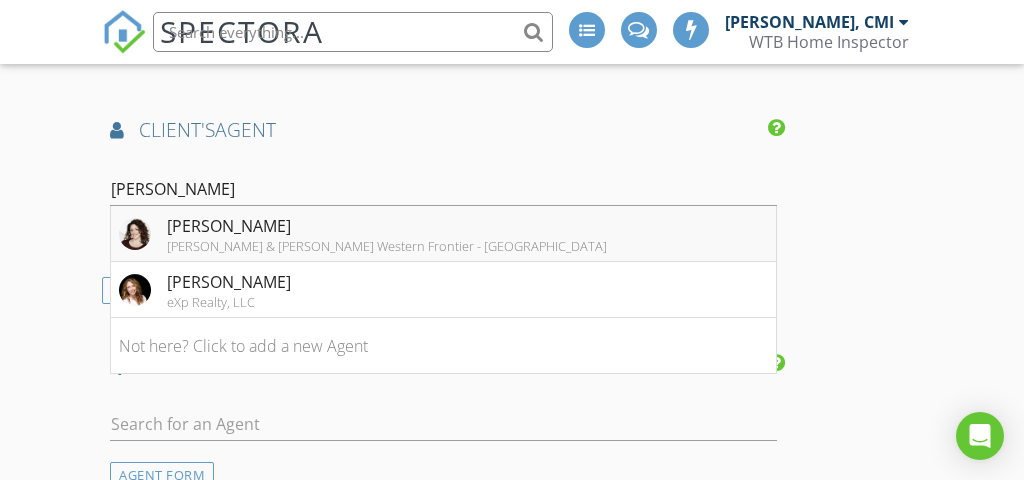 click on "Heidi Stevenson" at bounding box center [387, 226] 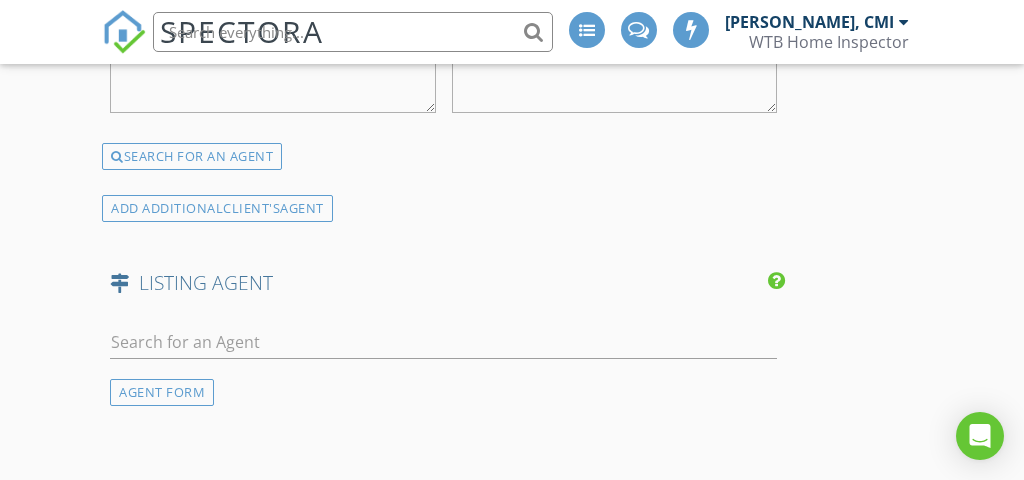 scroll, scrollTop: 3394, scrollLeft: 0, axis: vertical 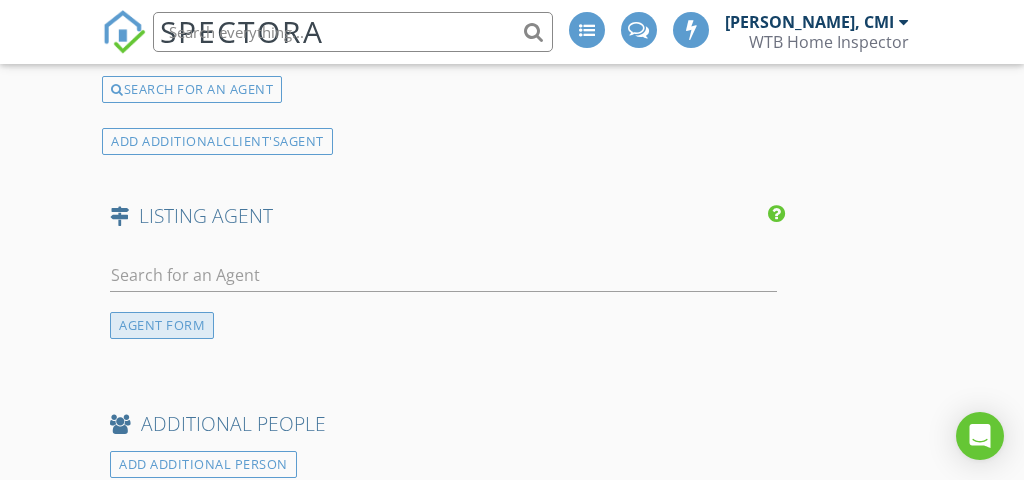 click on "AGENT FORM" at bounding box center [162, 325] 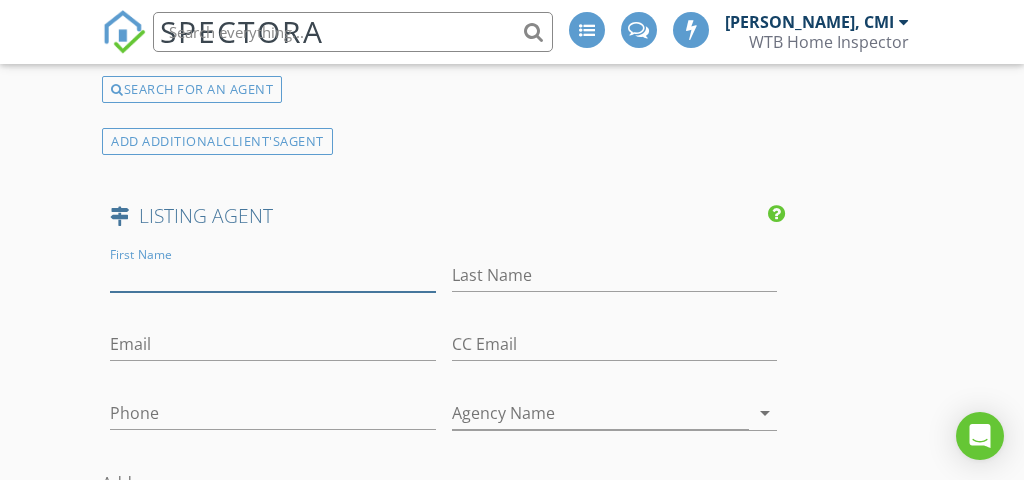 click on "First Name" at bounding box center [272, 275] 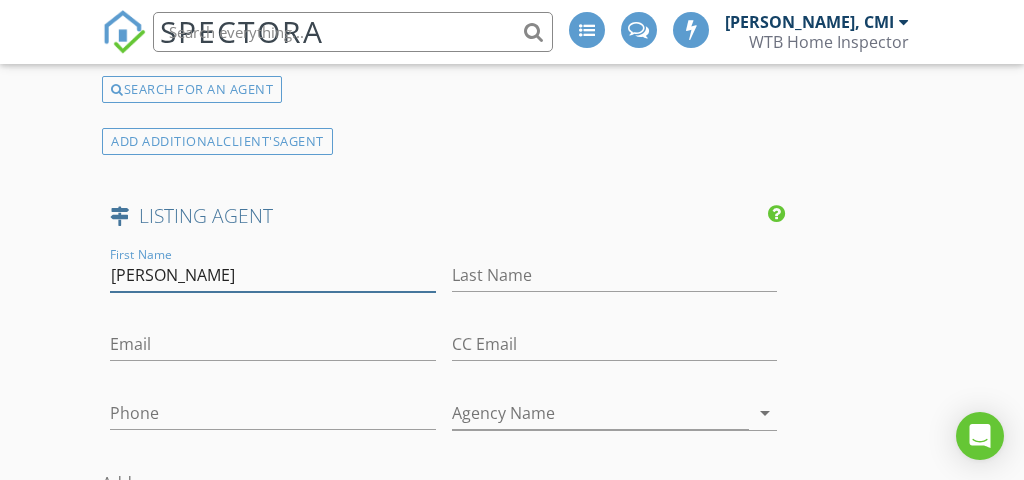 click on "Nate Christianson" at bounding box center [272, 275] 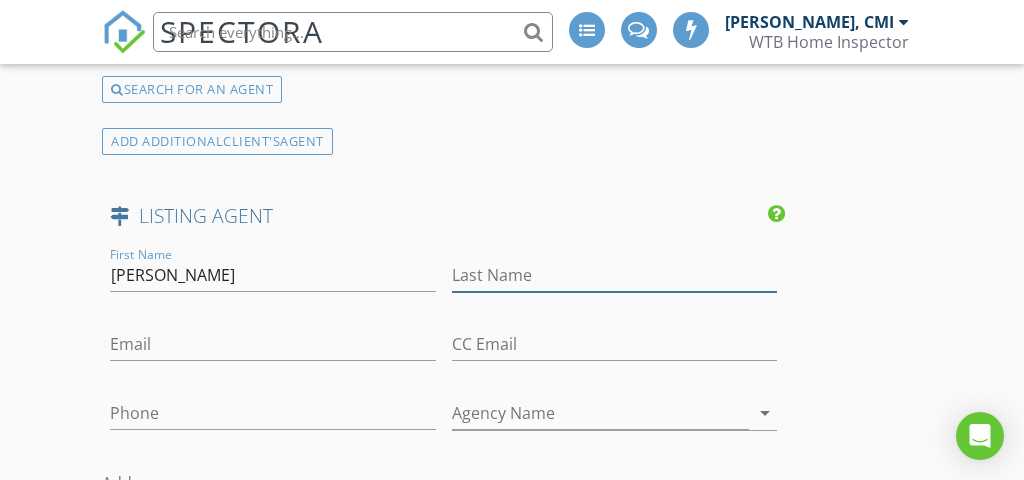 click on "Last Name" at bounding box center (614, 275) 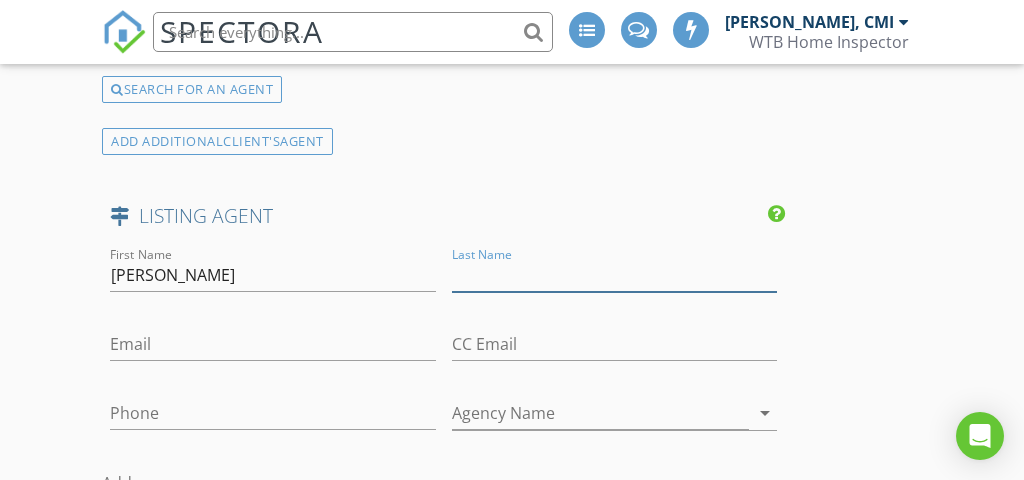paste on "Christianson" 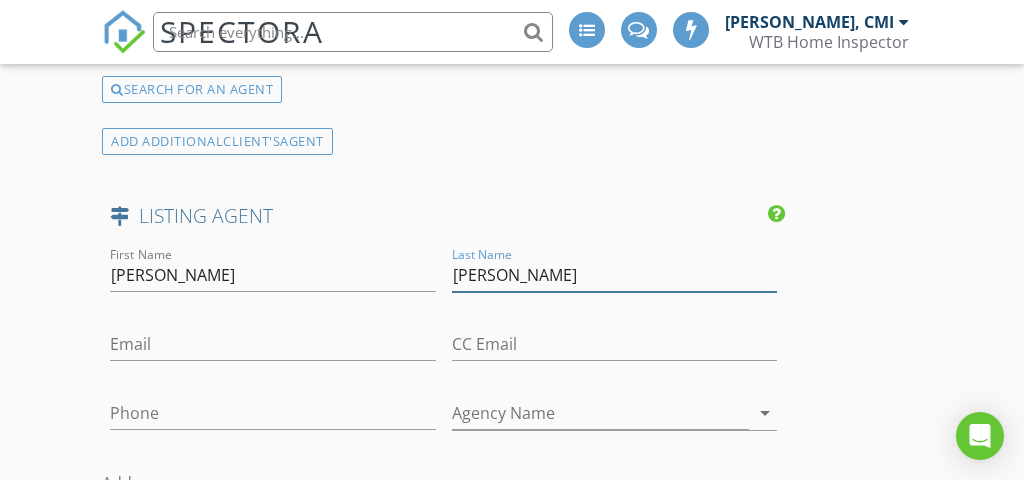 type on "Christianson" 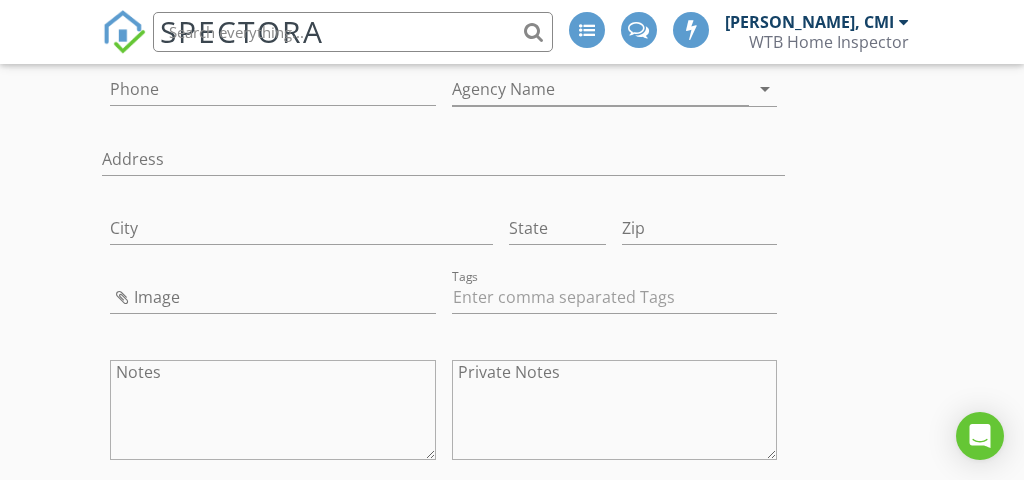 scroll, scrollTop: 3717, scrollLeft: 0, axis: vertical 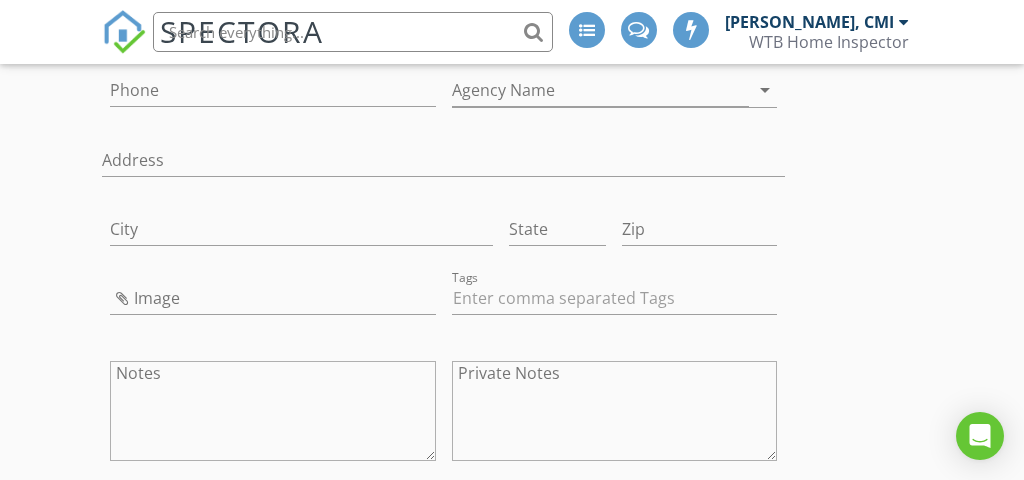 click on "Image" at bounding box center (272, 302) 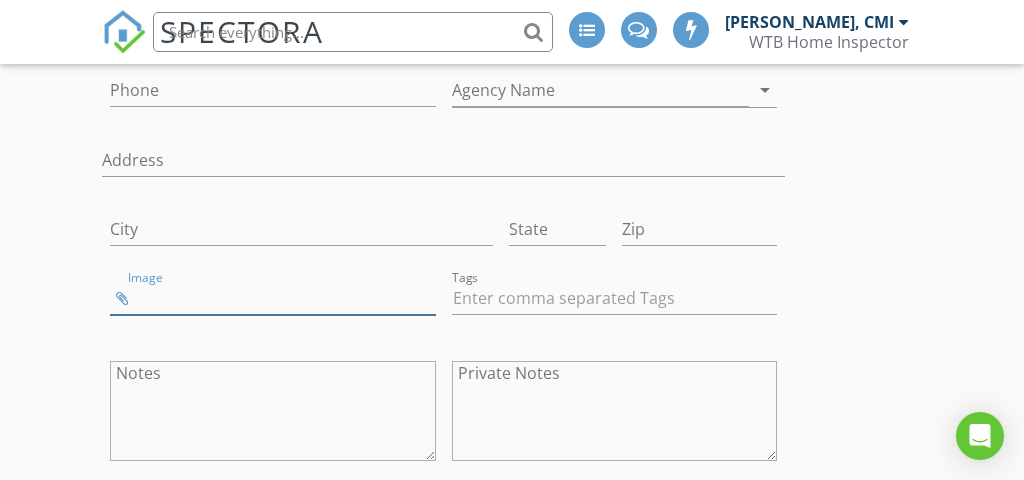 click at bounding box center [272, 298] 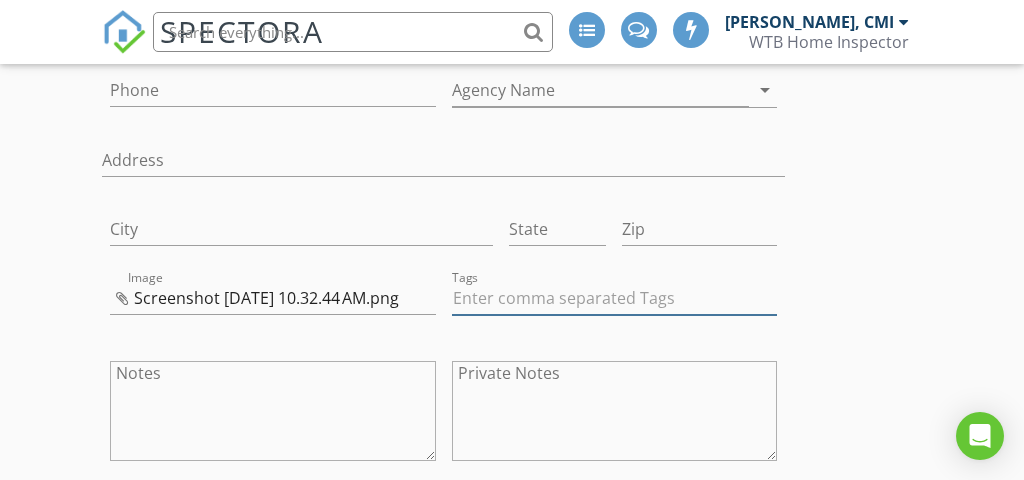 click at bounding box center (614, 298) 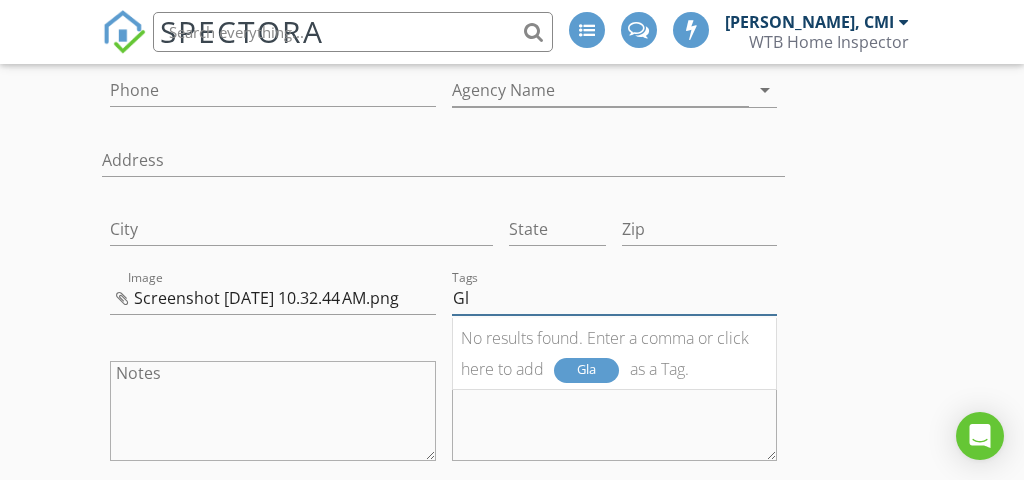 type on "G" 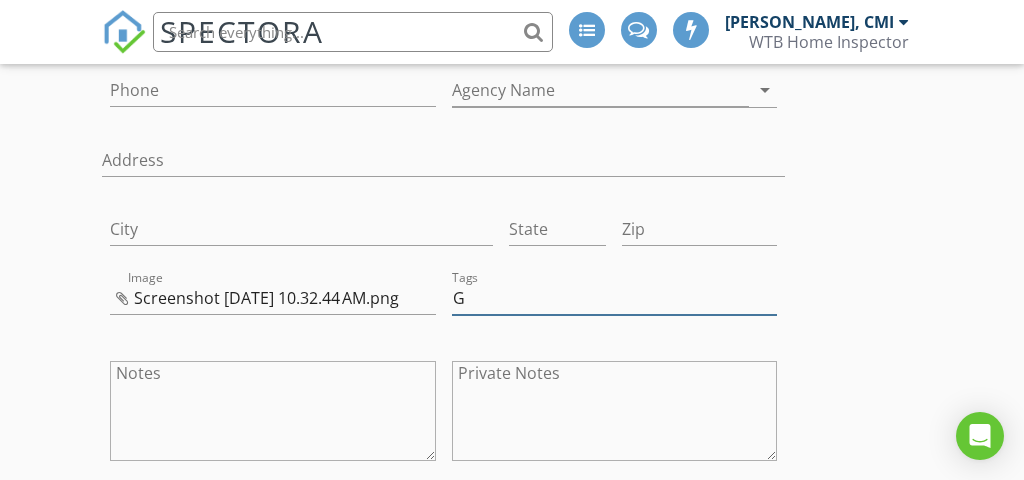 type 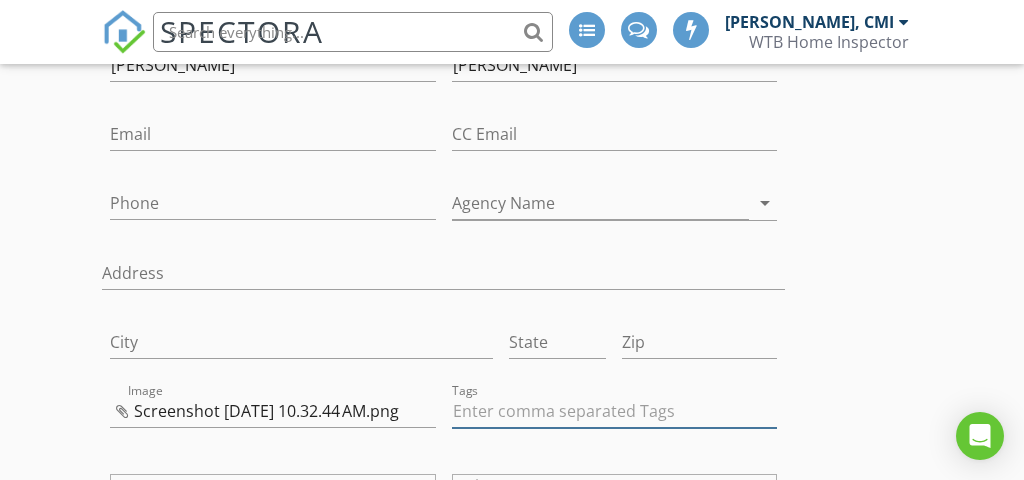 scroll, scrollTop: 3601, scrollLeft: 0, axis: vertical 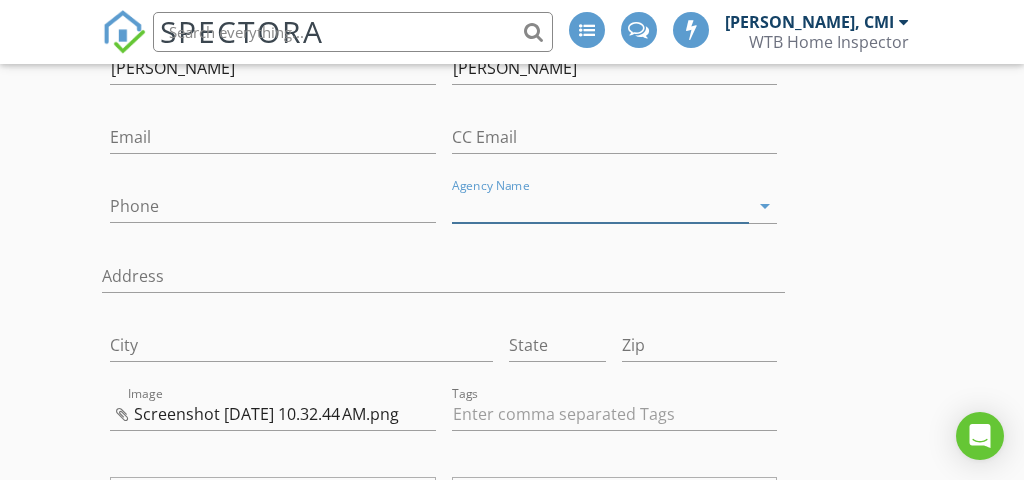 click on "Agency Name" at bounding box center (600, 206) 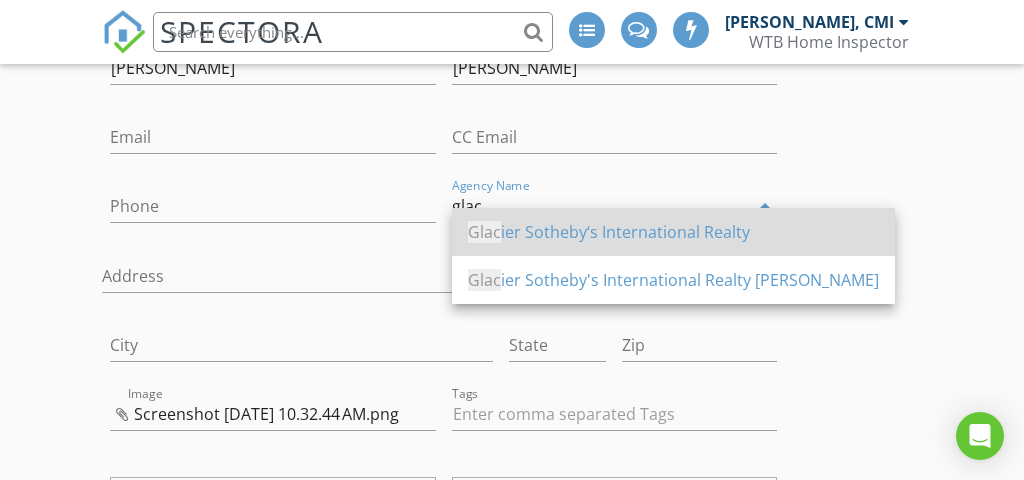 click on "Glac ier Sotheby‘s International Realty" at bounding box center (673, 232) 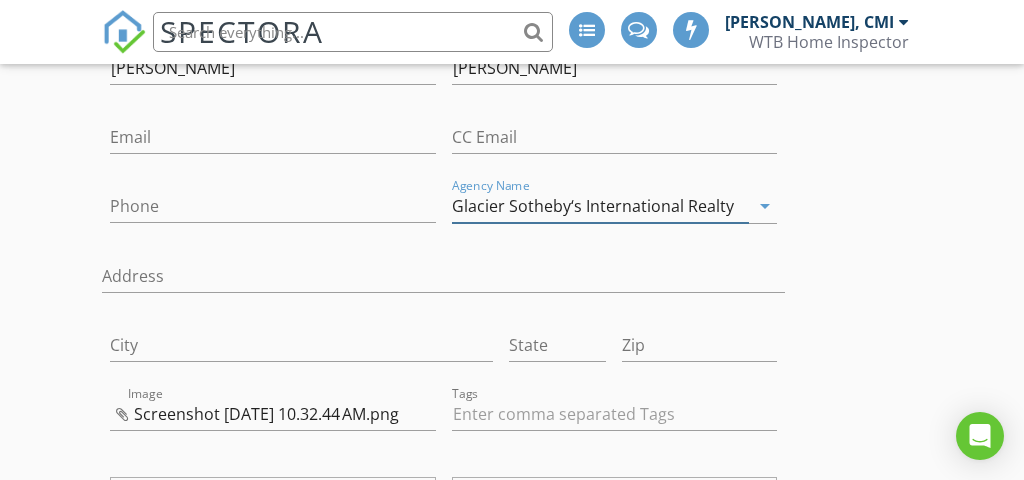 type on "Glacier Sotheby‘s International Realty" 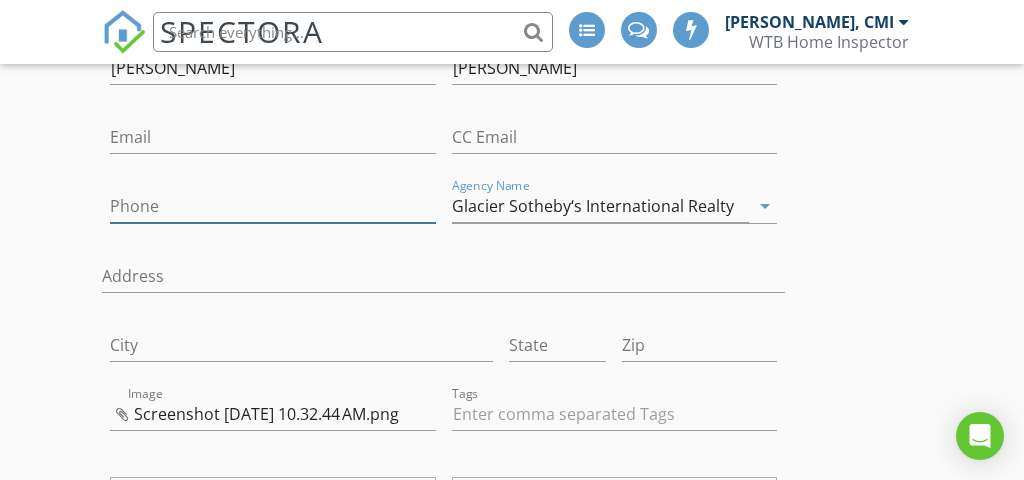 click on "Phone" at bounding box center [272, 206] 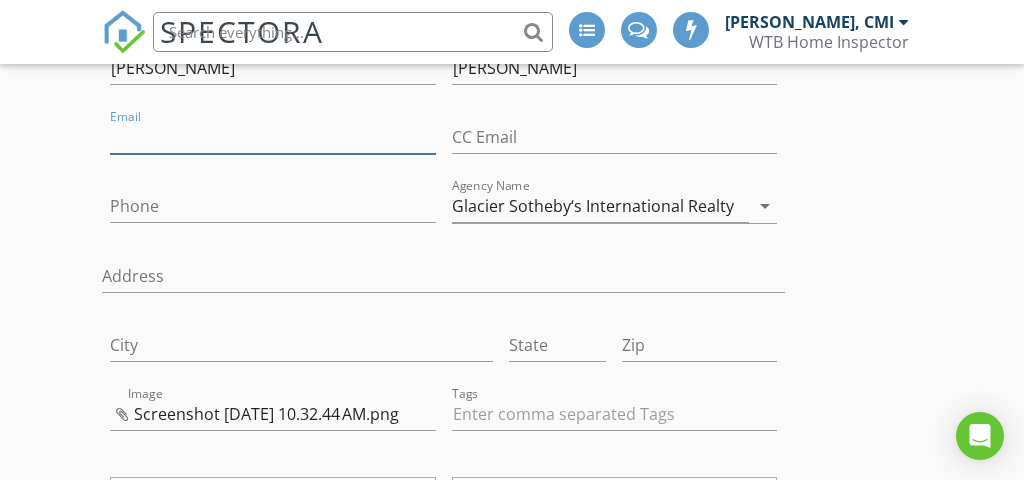 click on "Email" at bounding box center [272, 137] 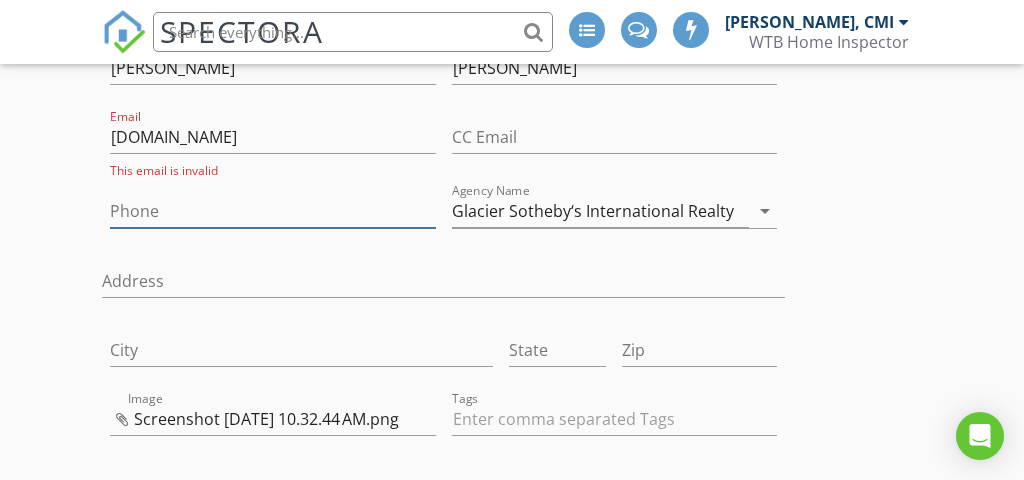 click on "Phone" at bounding box center (272, 211) 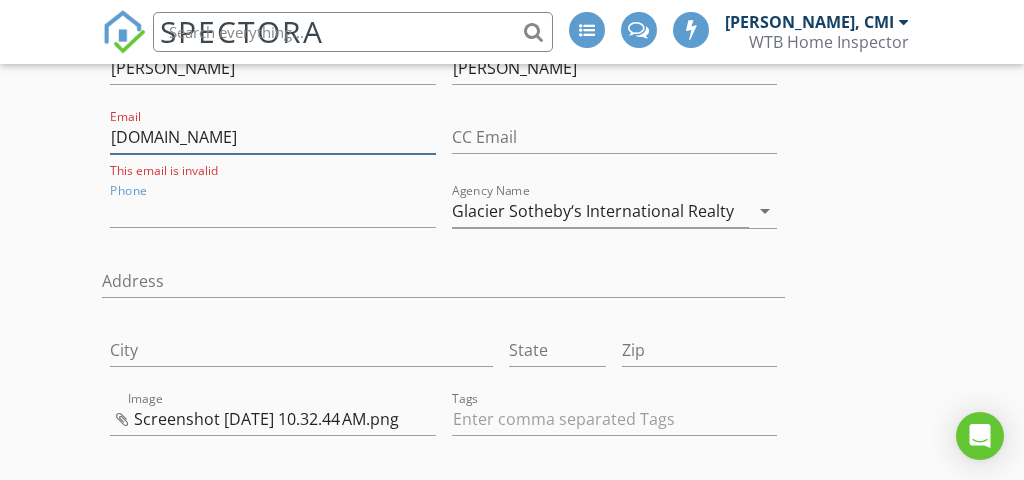 click on "natechristianson.glaciersir.com" at bounding box center (272, 137) 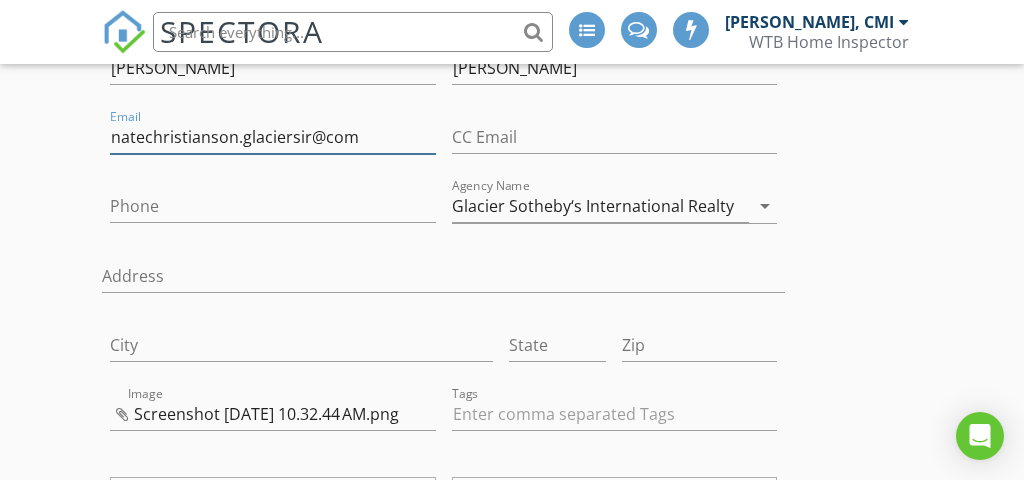 type on "natechristianson.glaciersir@com" 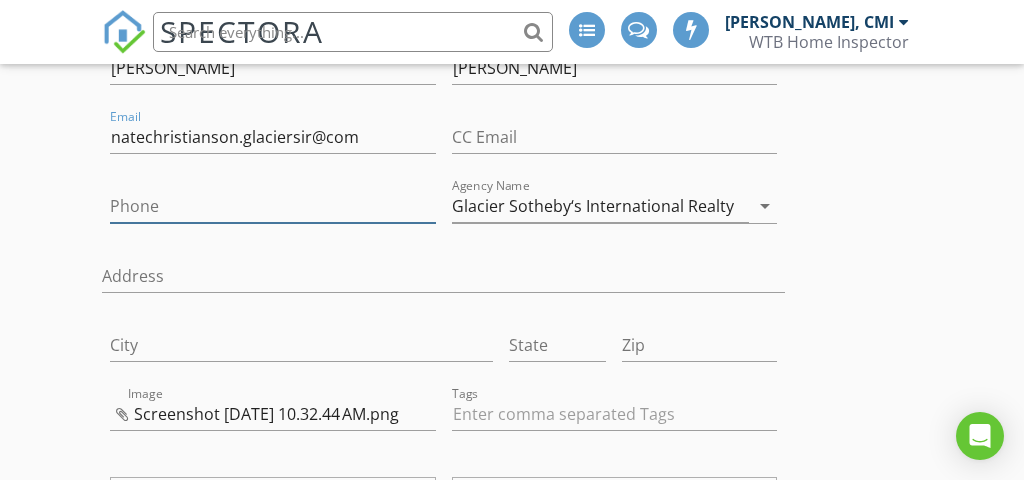 click on "Phone" at bounding box center [272, 206] 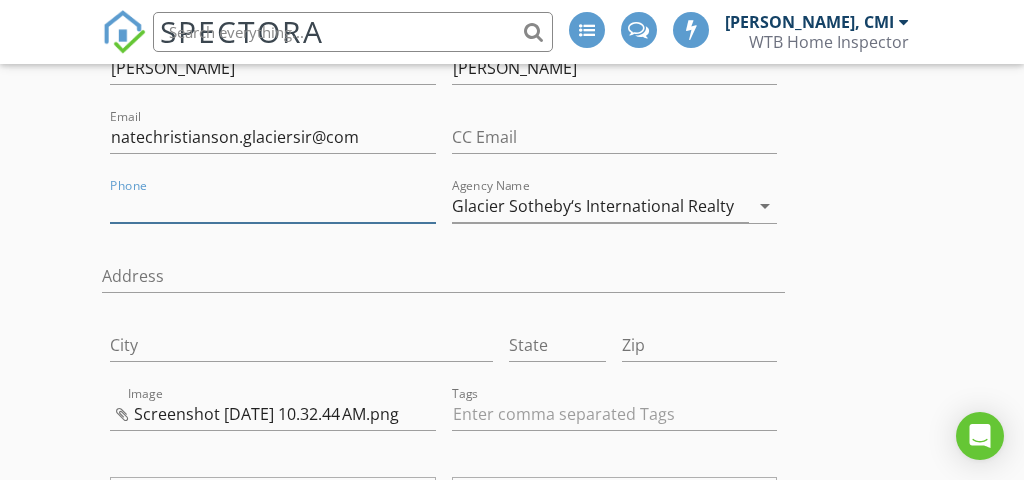 paste on "406-945-0880" 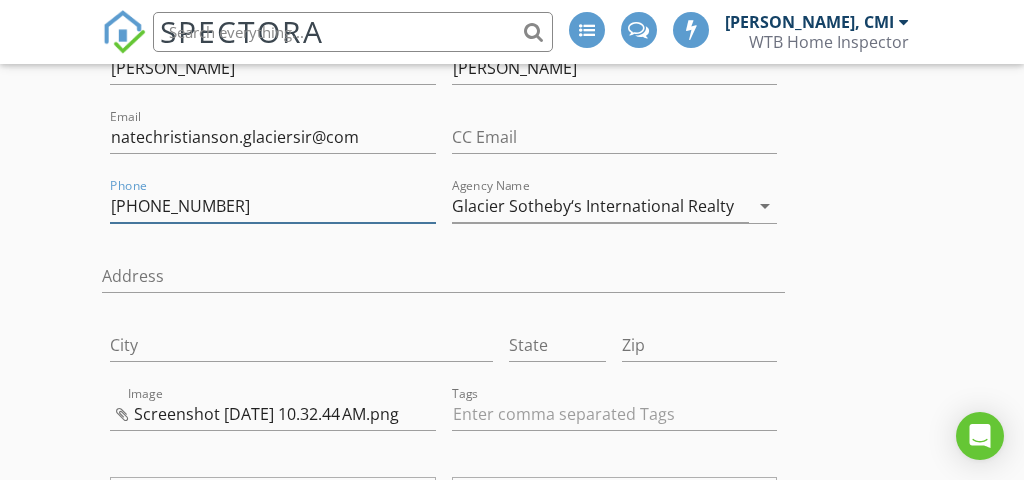 type on "406-945-0880" 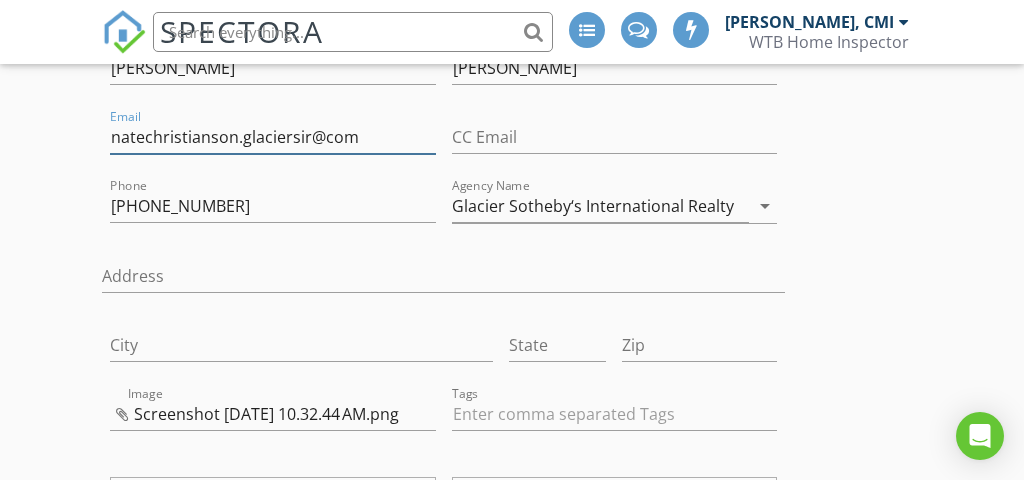 click on "natechristianson.glaciersir@com" at bounding box center [272, 137] 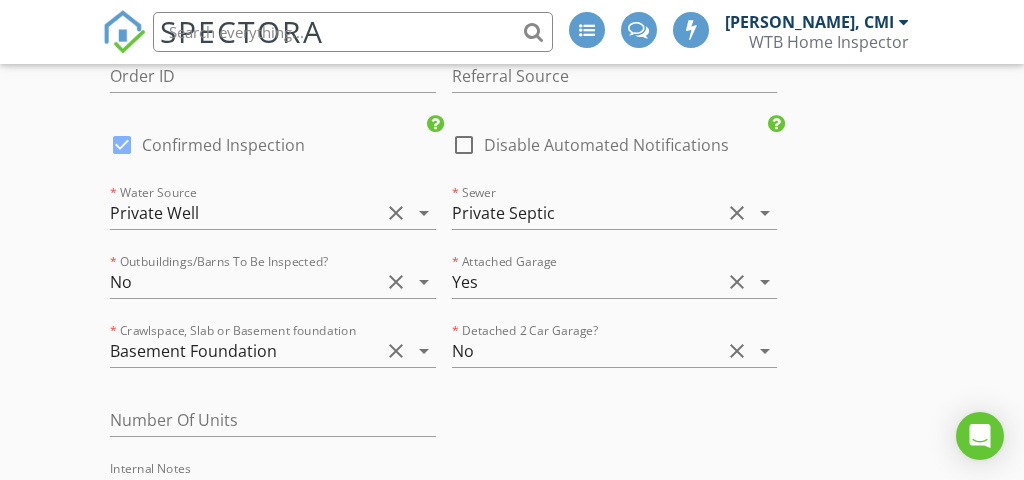 scroll, scrollTop: 4448, scrollLeft: 0, axis: vertical 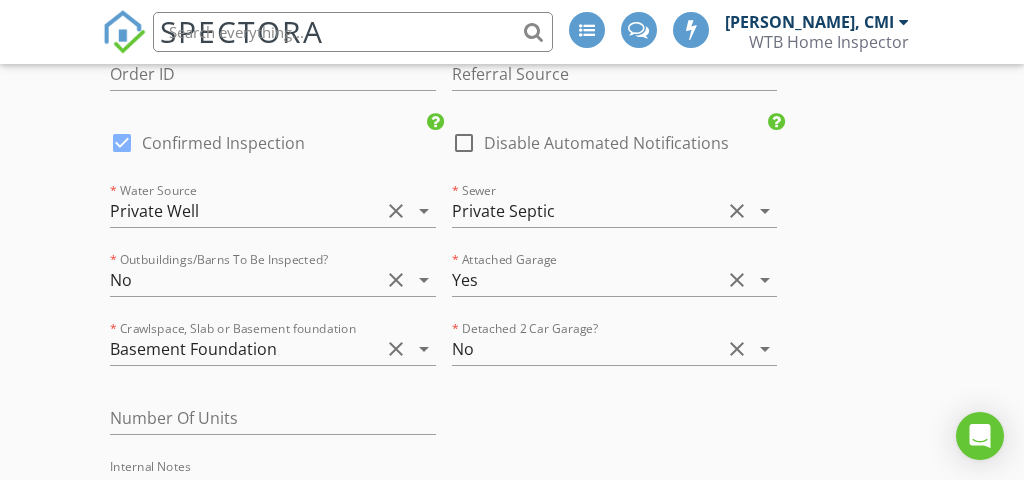type on "nchristianson@glaciersir.com" 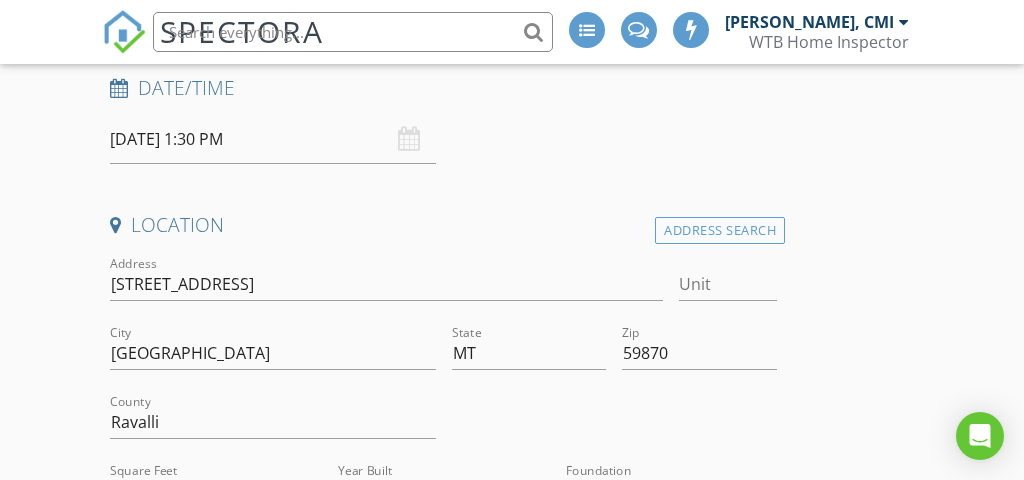 scroll, scrollTop: 302, scrollLeft: 0, axis: vertical 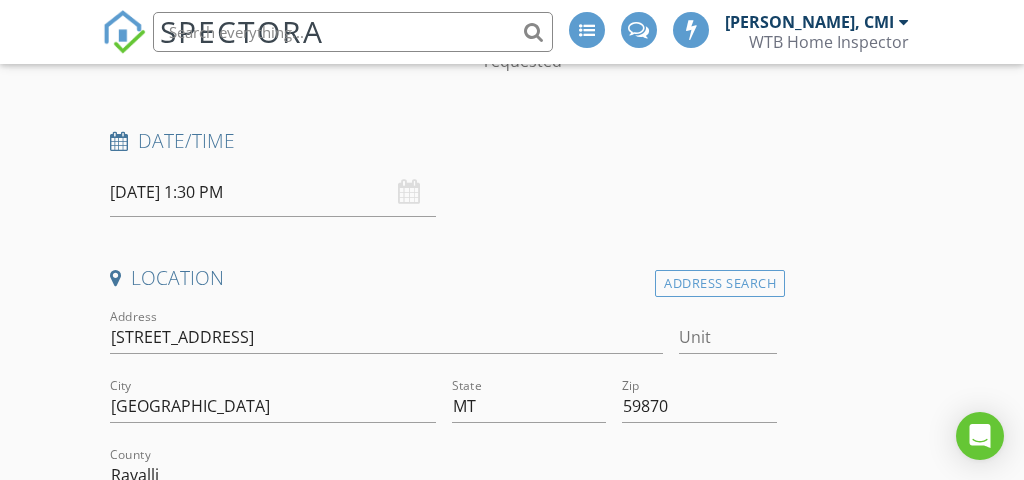 click on "07/14/2025 1:30 PM" at bounding box center [272, 192] 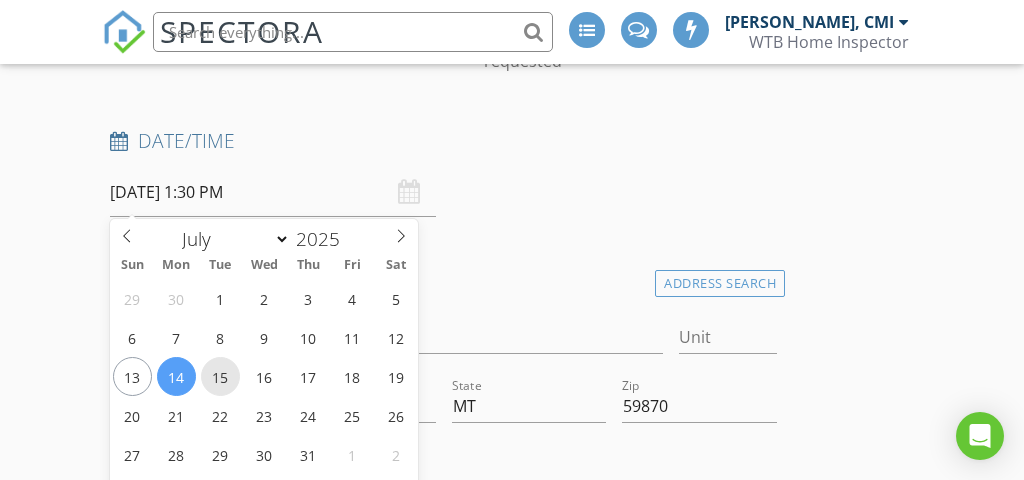 type on "07/15/2025 1:30 PM" 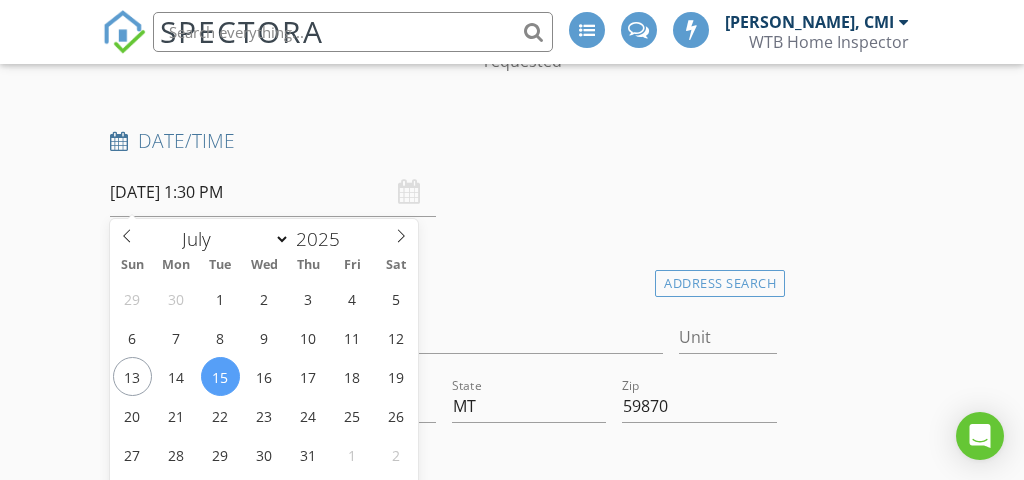 scroll, scrollTop: 595, scrollLeft: 0, axis: vertical 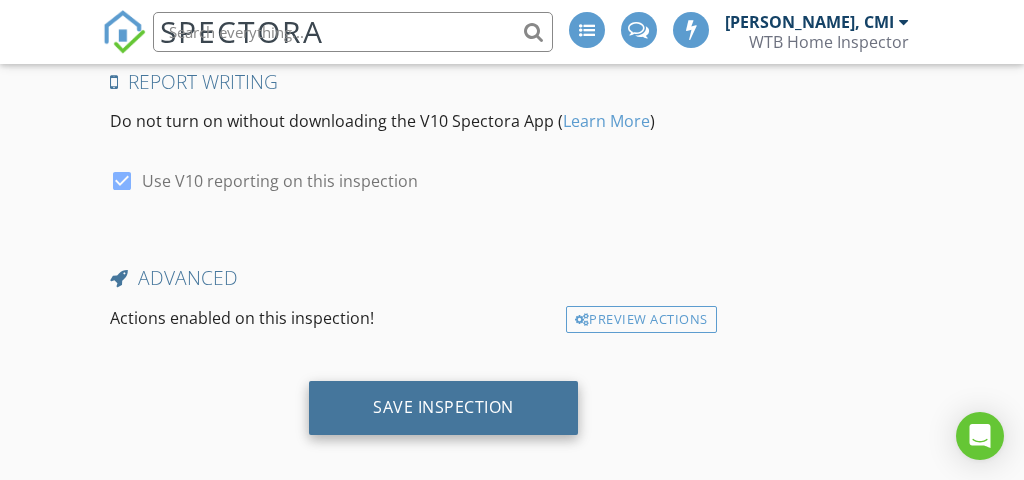 click on "Save Inspection" at bounding box center [443, 407] 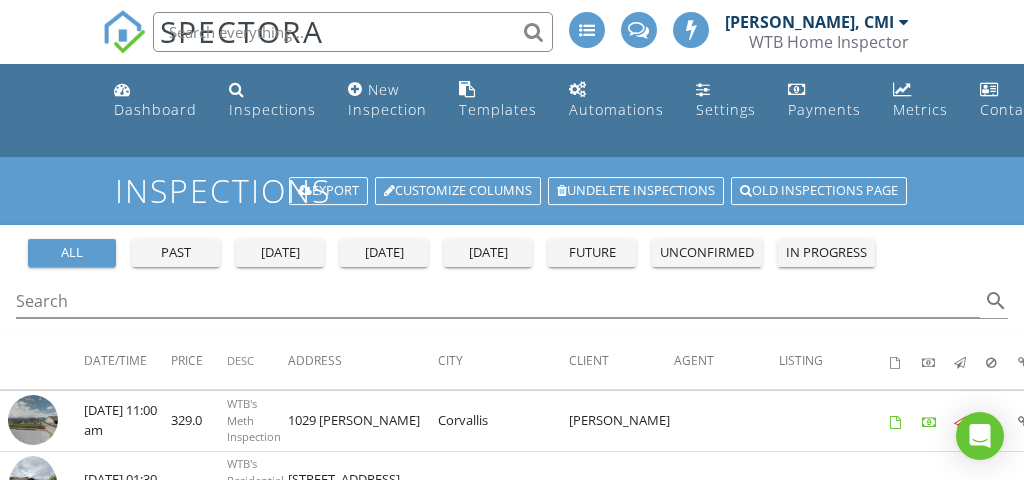 scroll, scrollTop: 0, scrollLeft: 0, axis: both 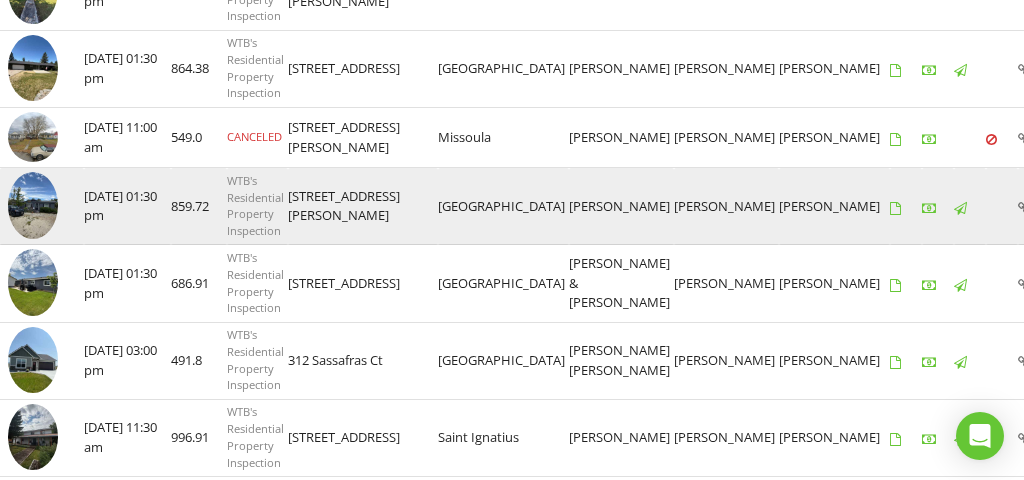 click at bounding box center (33, 205) 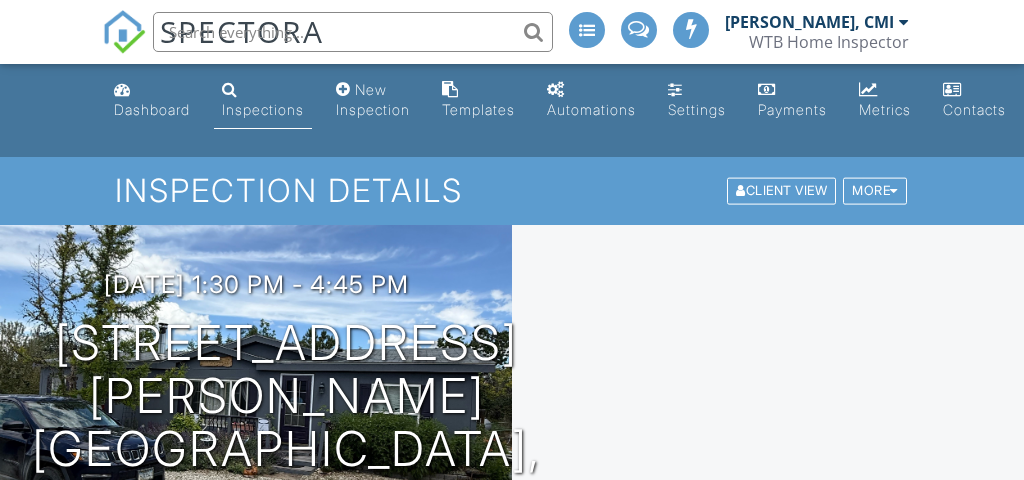 scroll, scrollTop: 0, scrollLeft: 0, axis: both 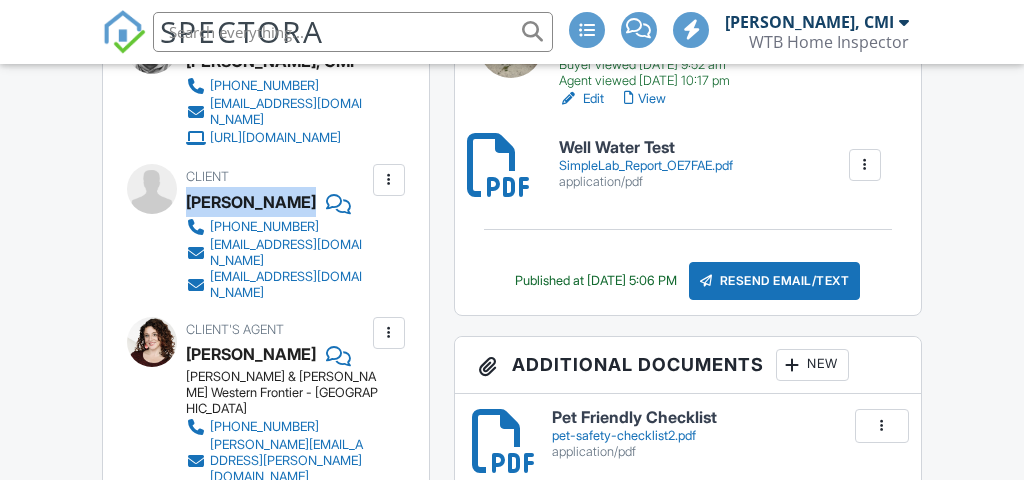 drag, startPoint x: 187, startPoint y: 210, endPoint x: 274, endPoint y: 211, distance: 87.005745 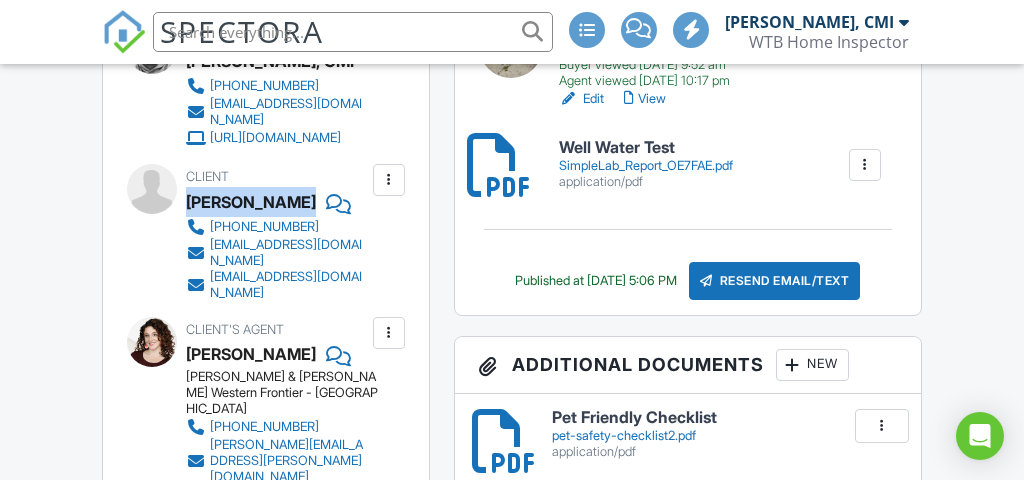 copy on "[PERSON_NAME]" 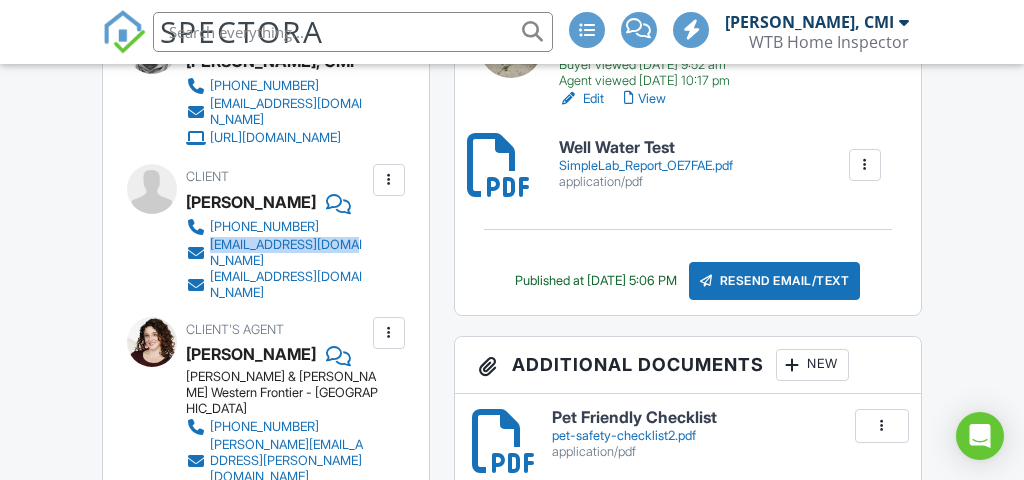 click on "262-343-4072
sidnibiggs@gmail.com
jtbiggs150@gmail.com" at bounding box center [284, 259] 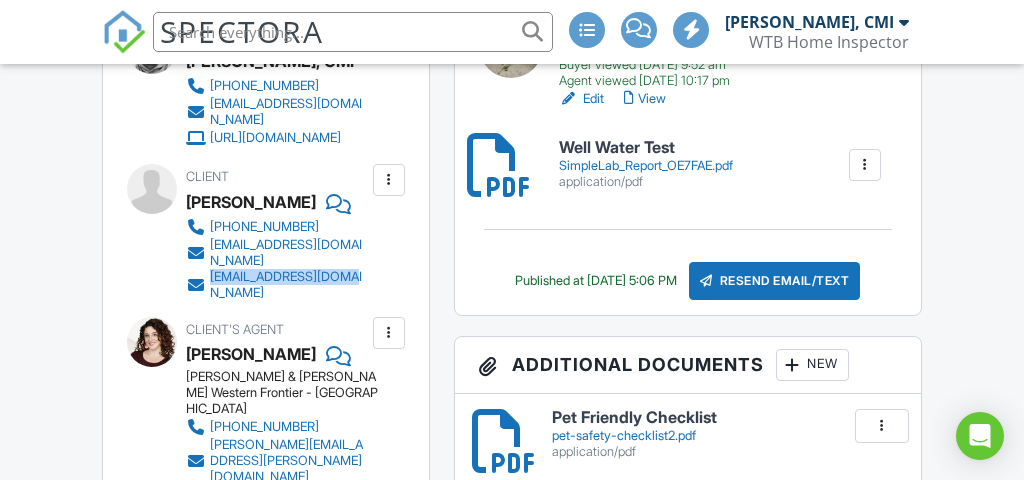 drag, startPoint x: 369, startPoint y: 279, endPoint x: 207, endPoint y: 277, distance: 162.01234 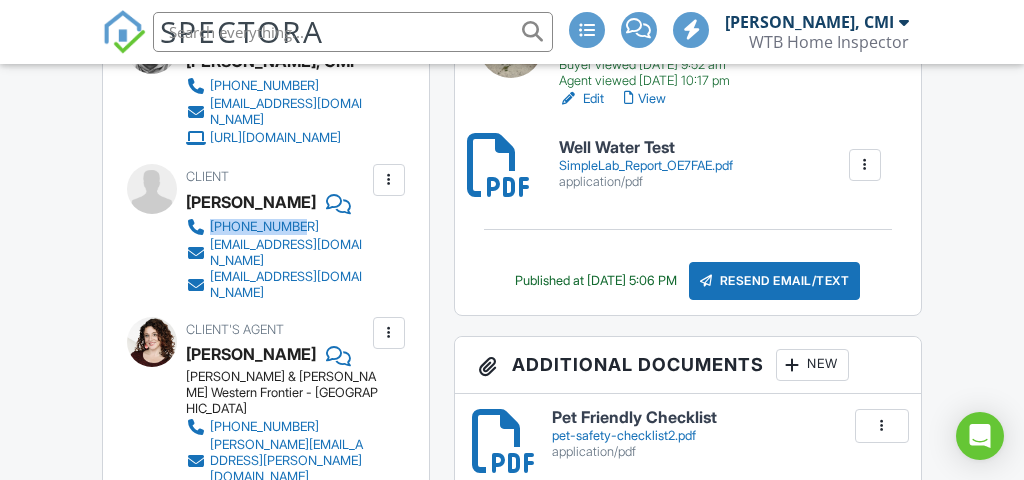 drag, startPoint x: 386, startPoint y: 238, endPoint x: 202, endPoint y: 242, distance: 184.04347 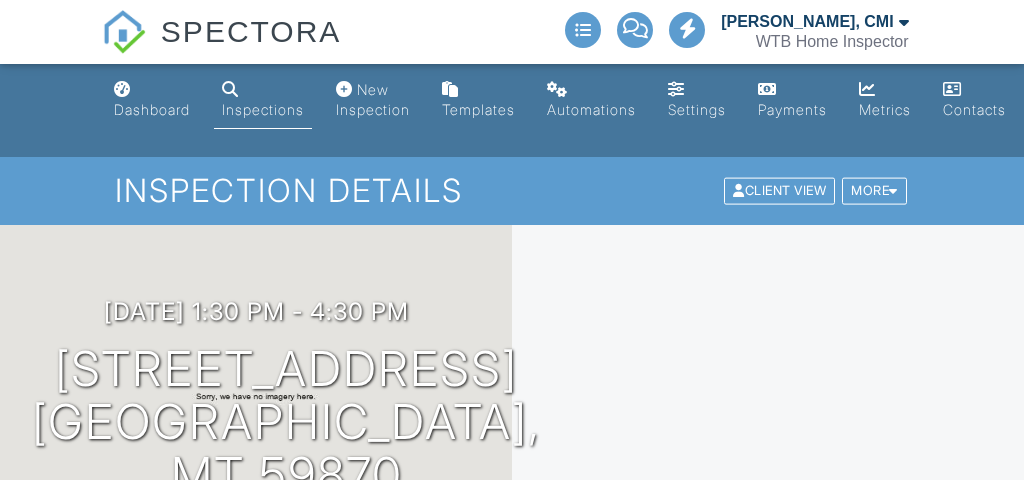 scroll, scrollTop: 0, scrollLeft: 0, axis: both 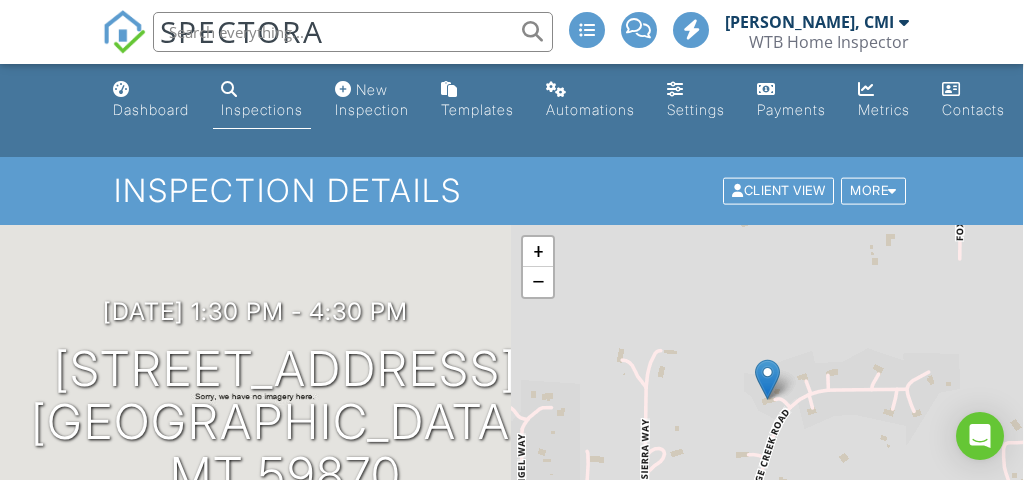 click on "Inspections" at bounding box center (262, 109) 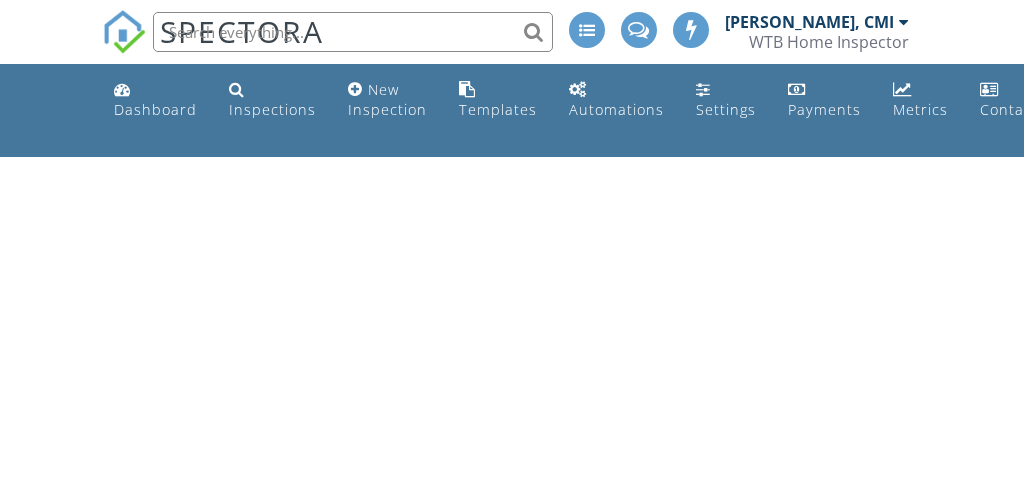 scroll, scrollTop: 0, scrollLeft: 0, axis: both 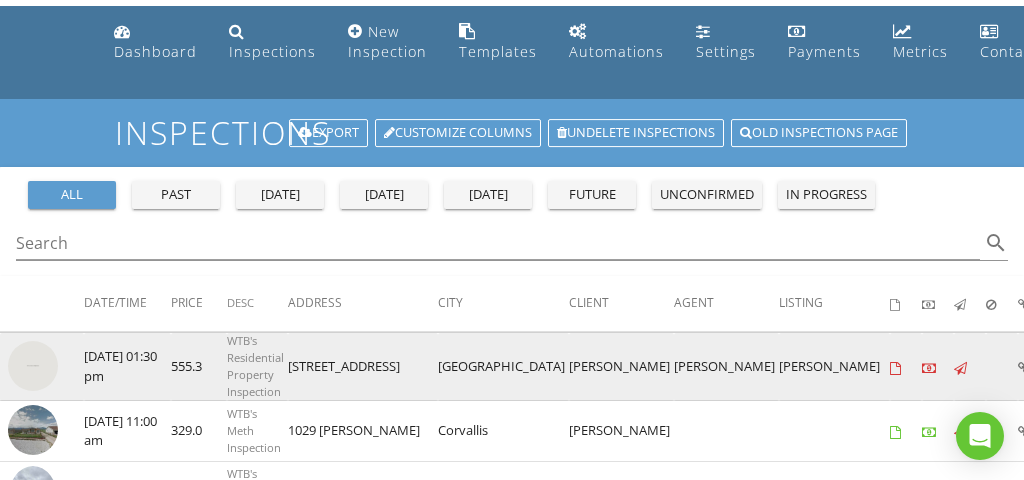 click at bounding box center (33, 366) 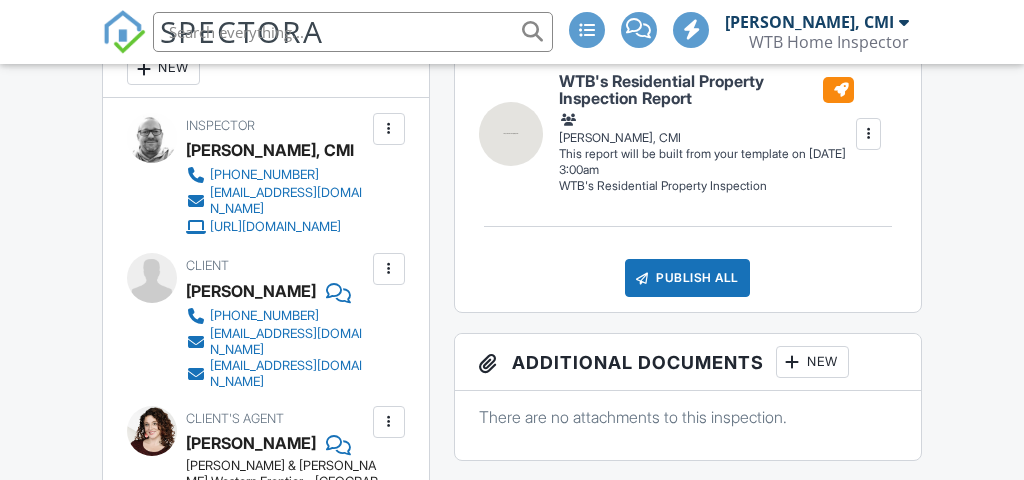 scroll, scrollTop: 0, scrollLeft: 0, axis: both 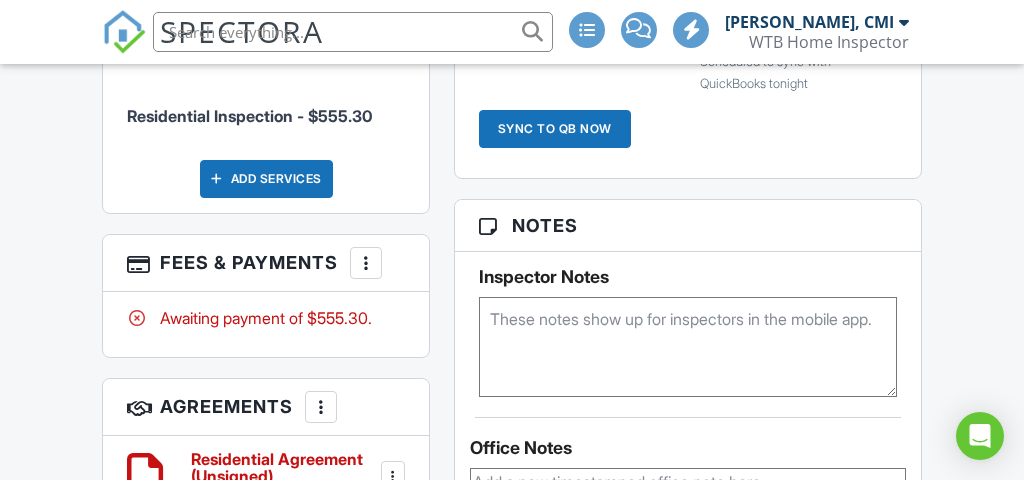 click on "Add Services" at bounding box center (266, 179) 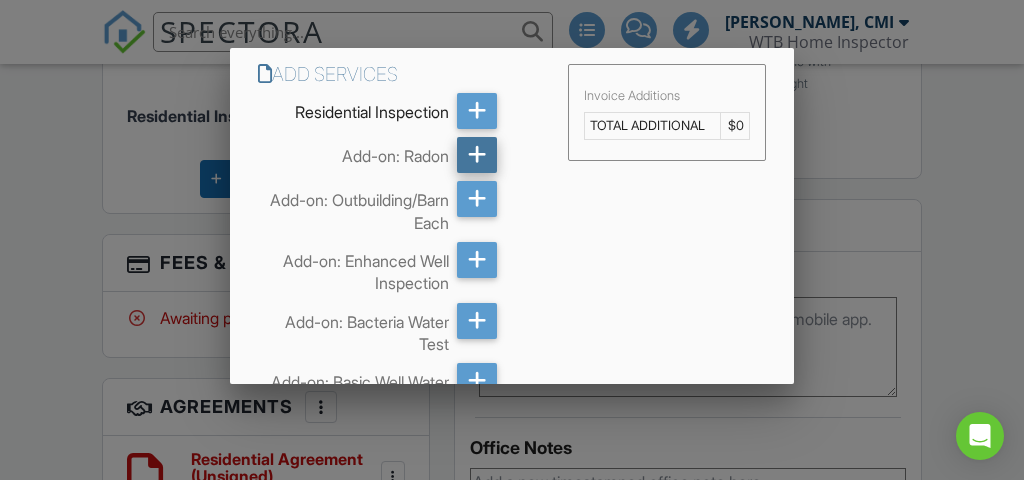 click at bounding box center [477, 155] 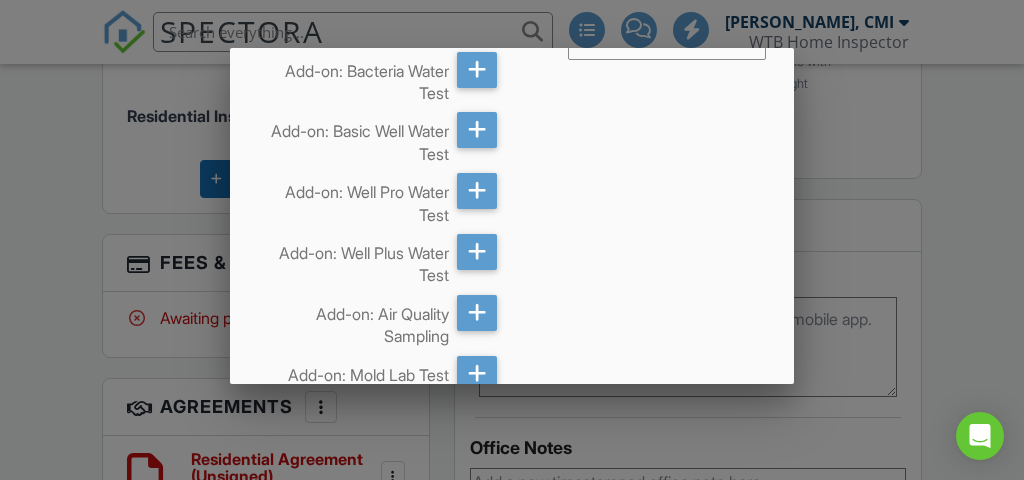scroll, scrollTop: 249, scrollLeft: 0, axis: vertical 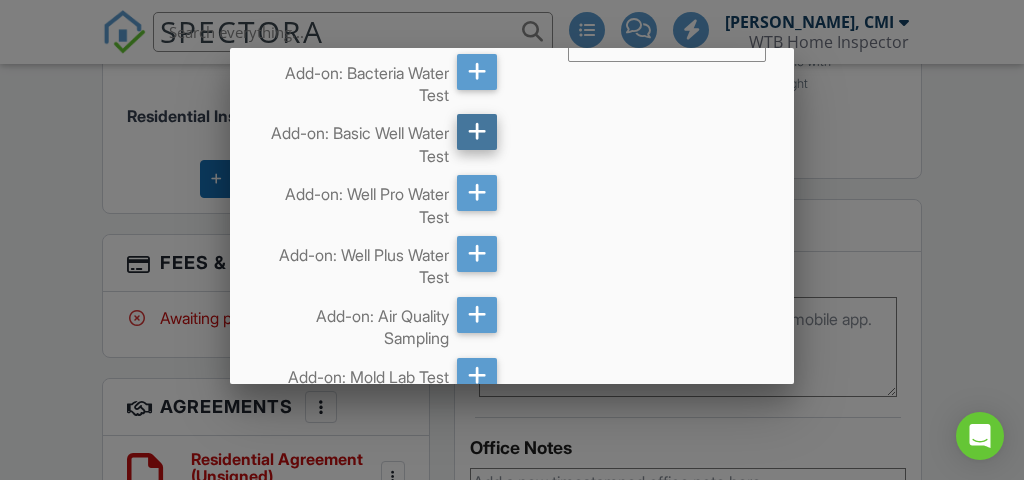 click at bounding box center [477, 132] 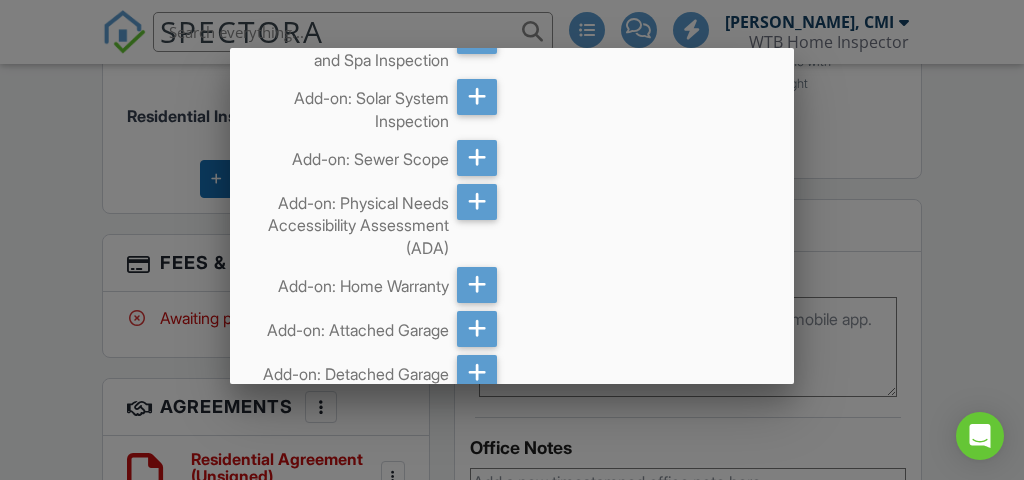 scroll, scrollTop: 1376, scrollLeft: 0, axis: vertical 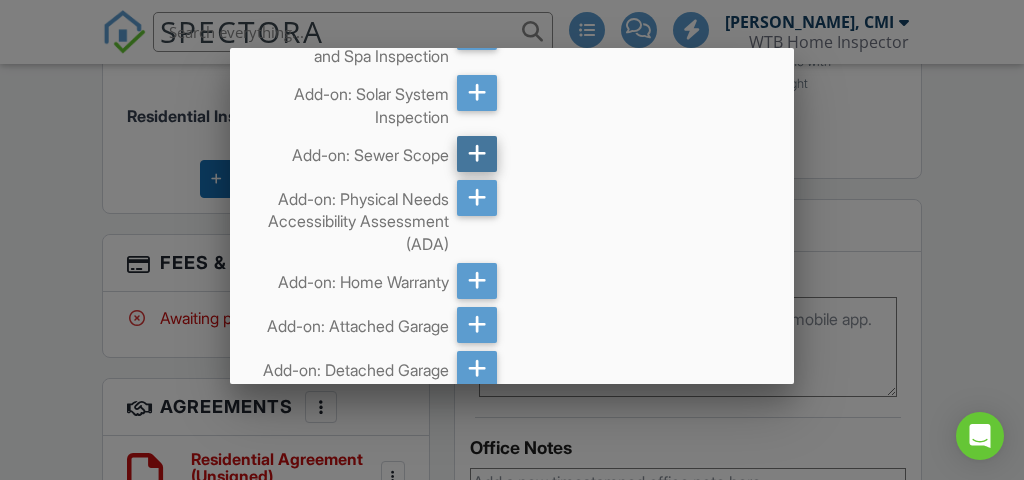 click at bounding box center (477, 154) 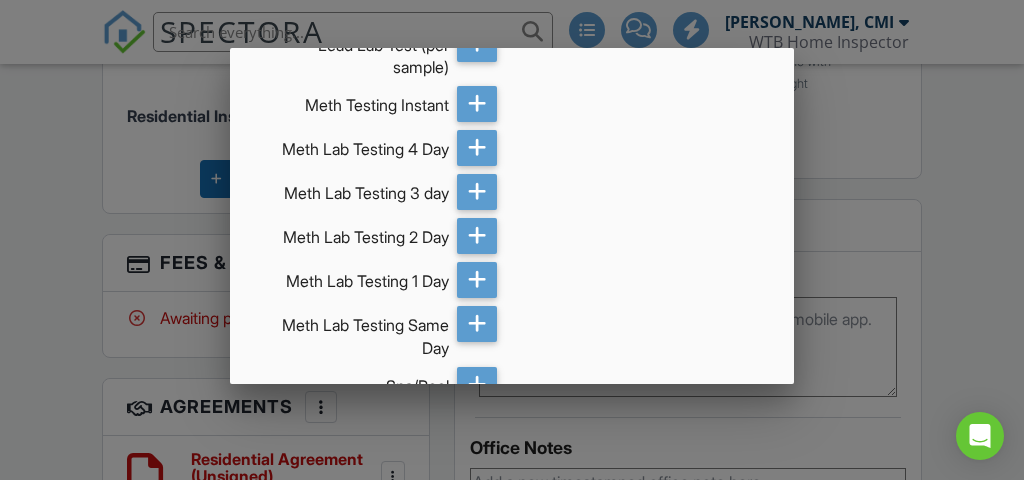scroll, scrollTop: 5025, scrollLeft: 0, axis: vertical 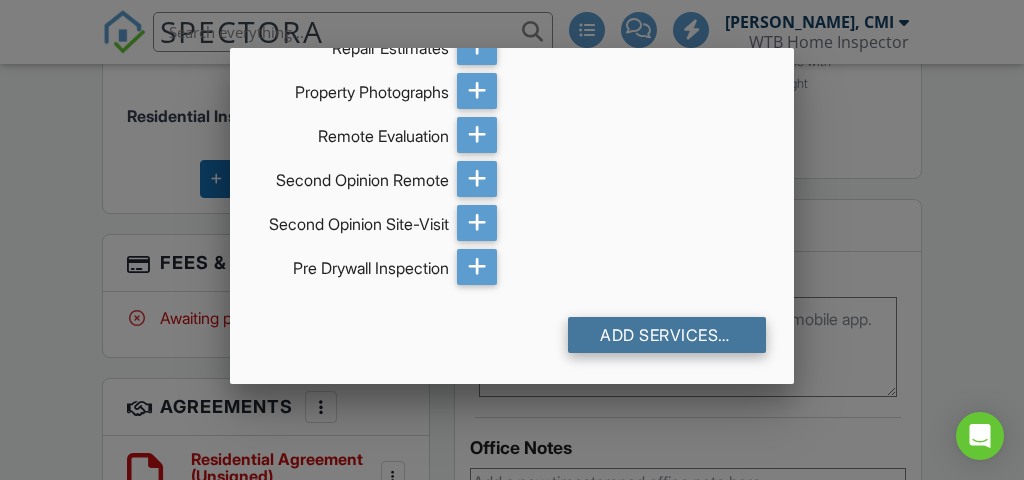 click on "Add Services
(+ $938.0)" at bounding box center (666, 335) 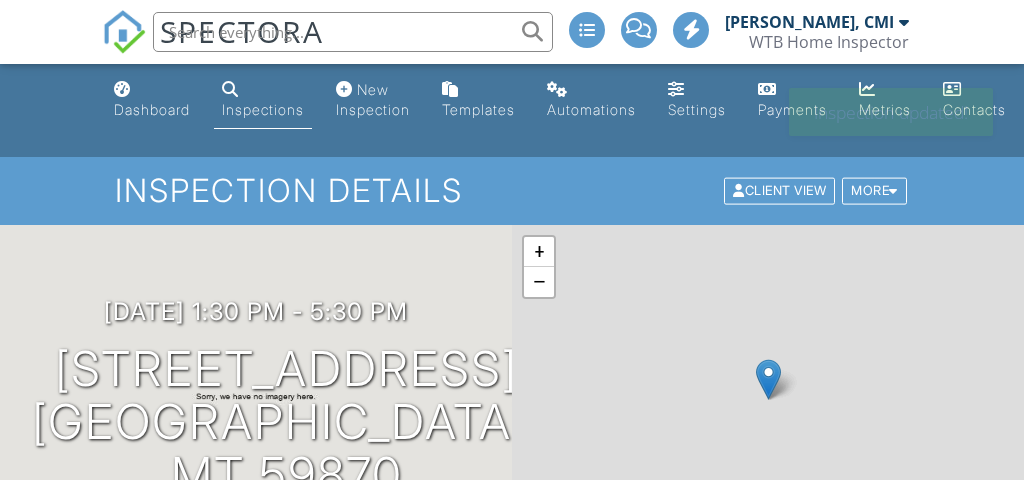scroll, scrollTop: 0, scrollLeft: 0, axis: both 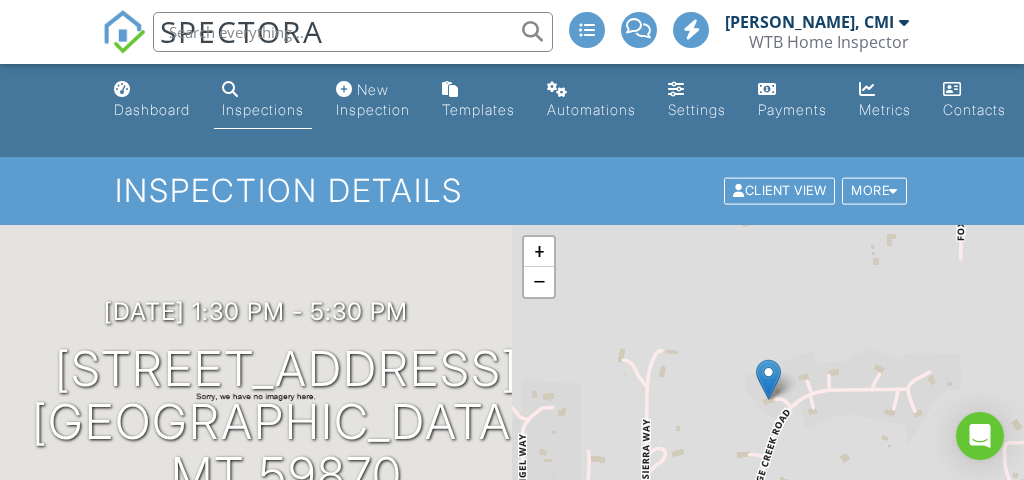 click on "[PERSON_NAME], CMI" at bounding box center [817, 22] 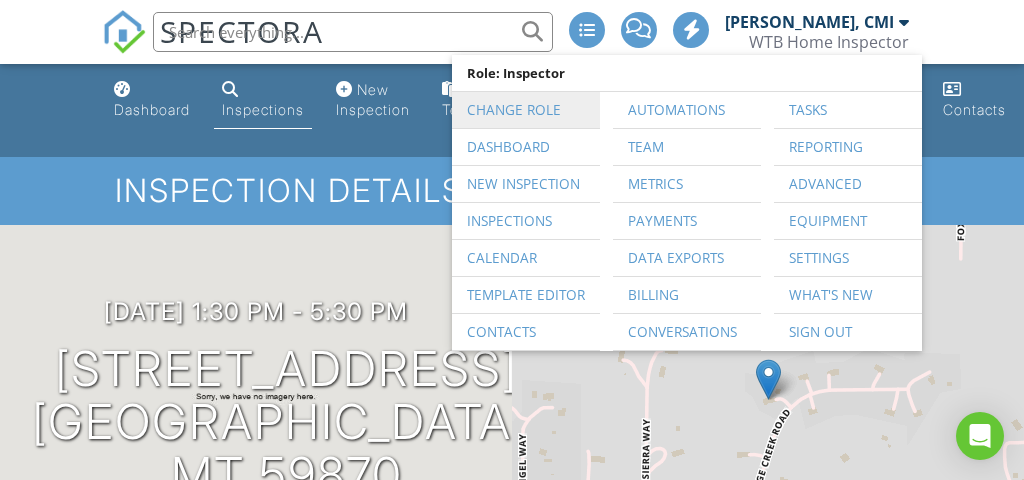 click on "Change Role" at bounding box center (526, 110) 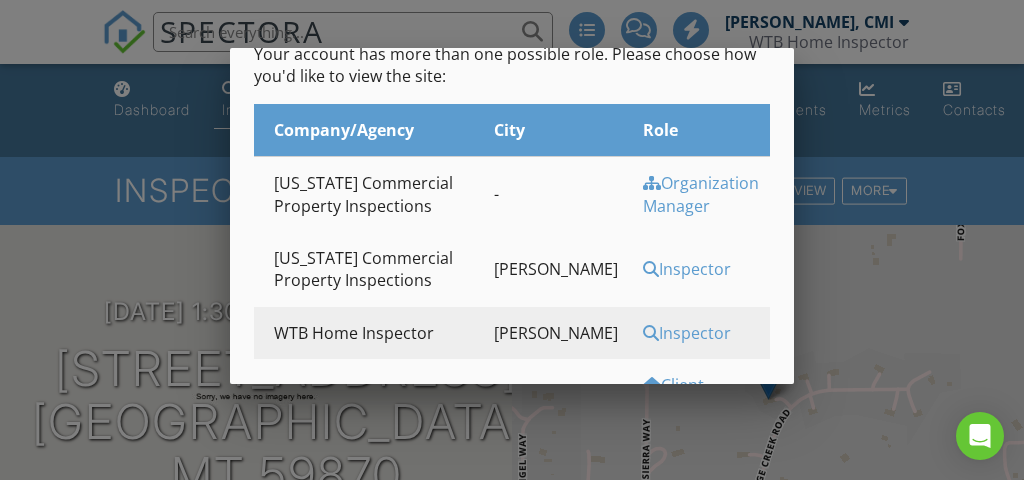 scroll, scrollTop: 121, scrollLeft: 0, axis: vertical 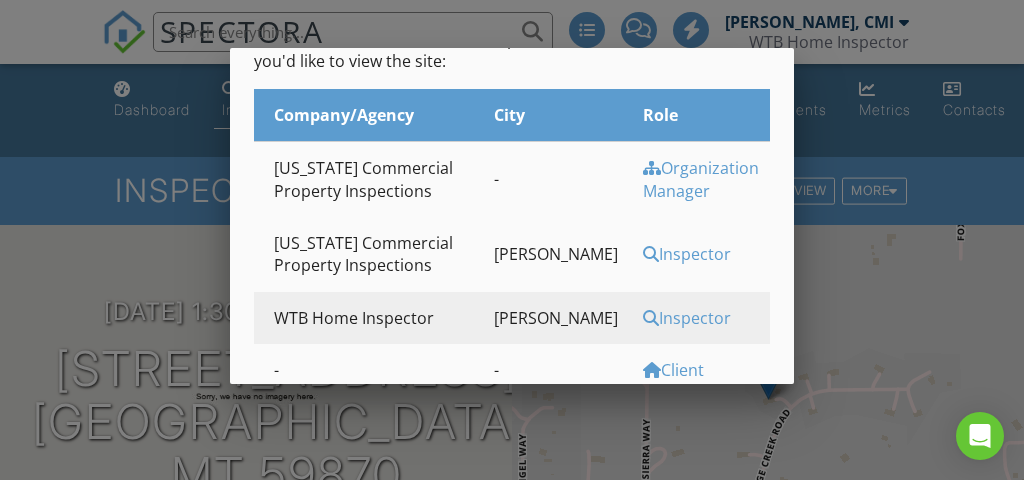 click on "Inspector" at bounding box center (696, 254) 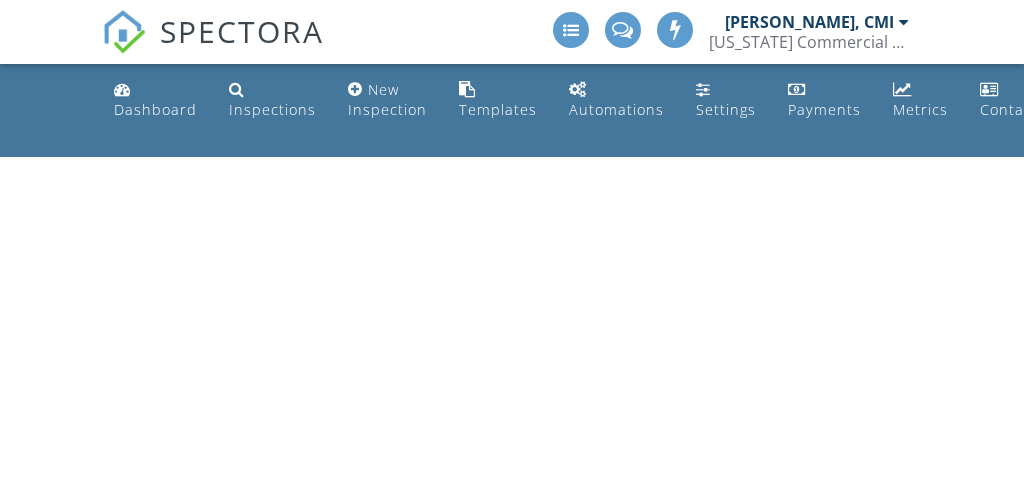 scroll, scrollTop: 0, scrollLeft: 0, axis: both 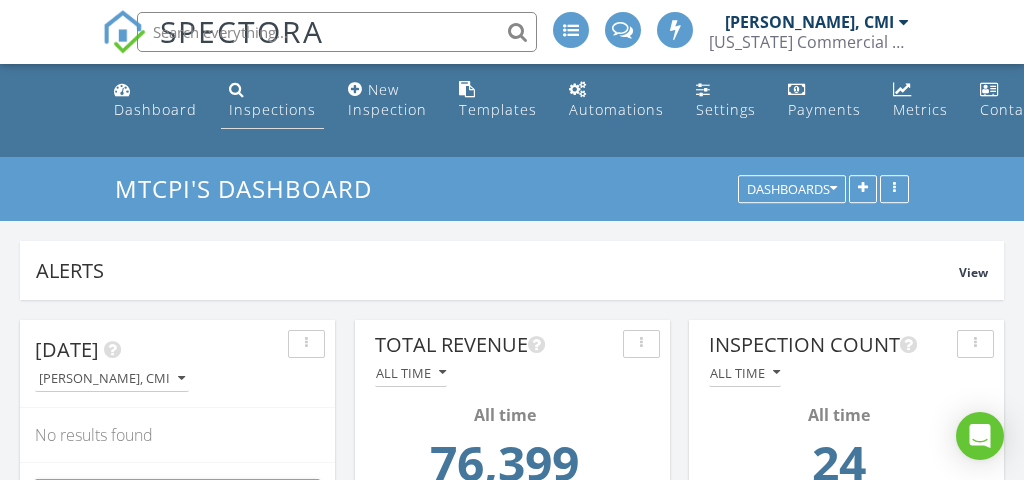click on "Inspections" at bounding box center (272, 109) 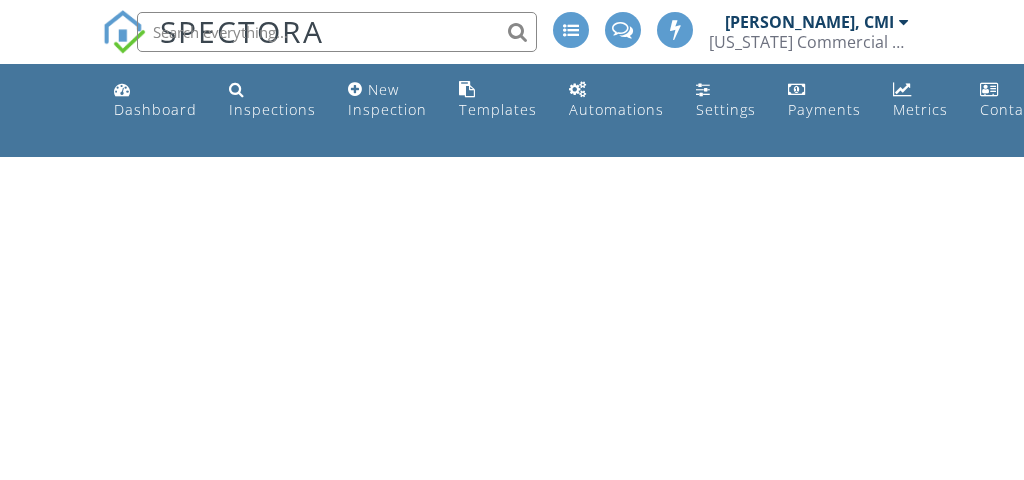 scroll, scrollTop: 0, scrollLeft: 0, axis: both 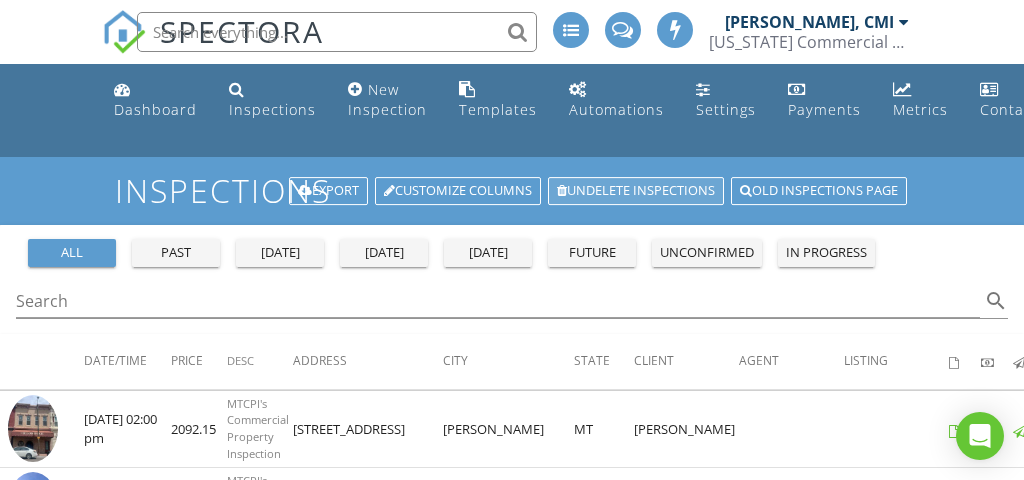 click on "Undelete inspections" at bounding box center [636, 191] 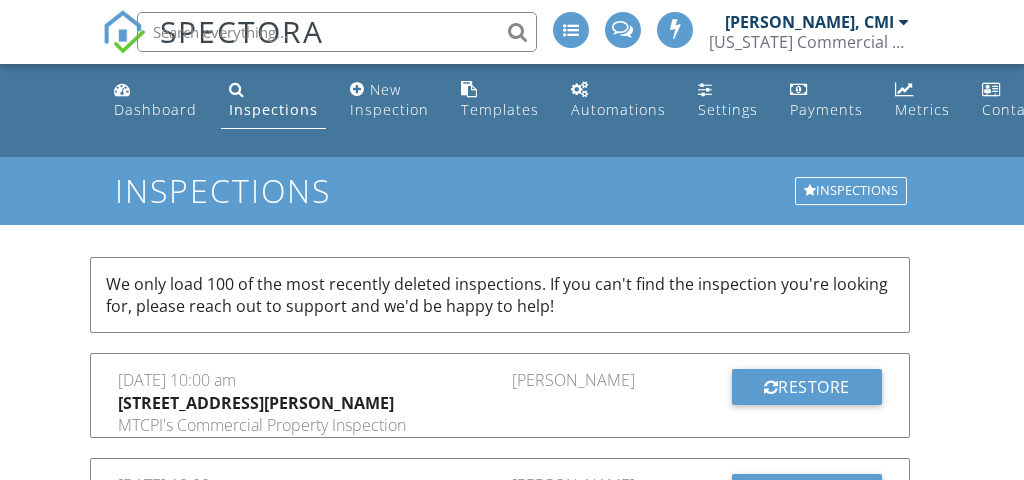 scroll, scrollTop: 0, scrollLeft: 0, axis: both 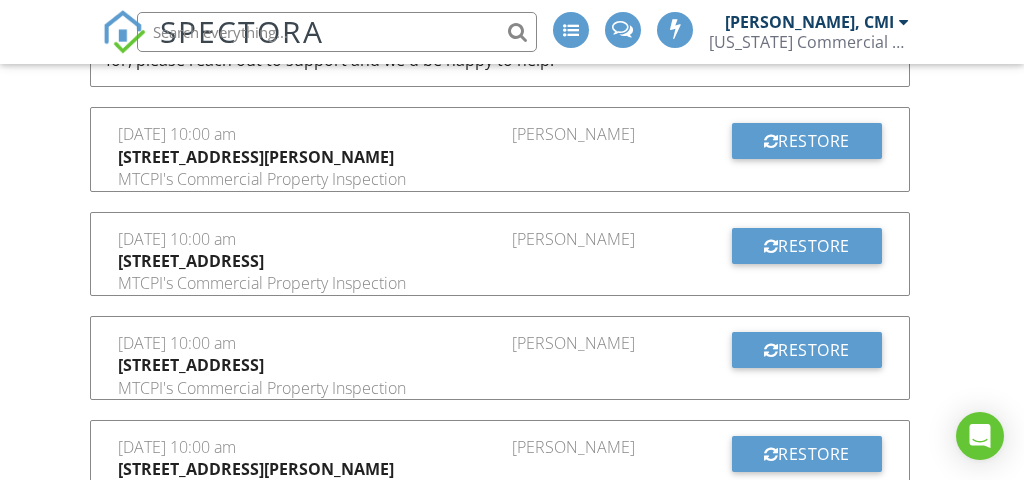 click on "Restore" at bounding box center [807, 357] 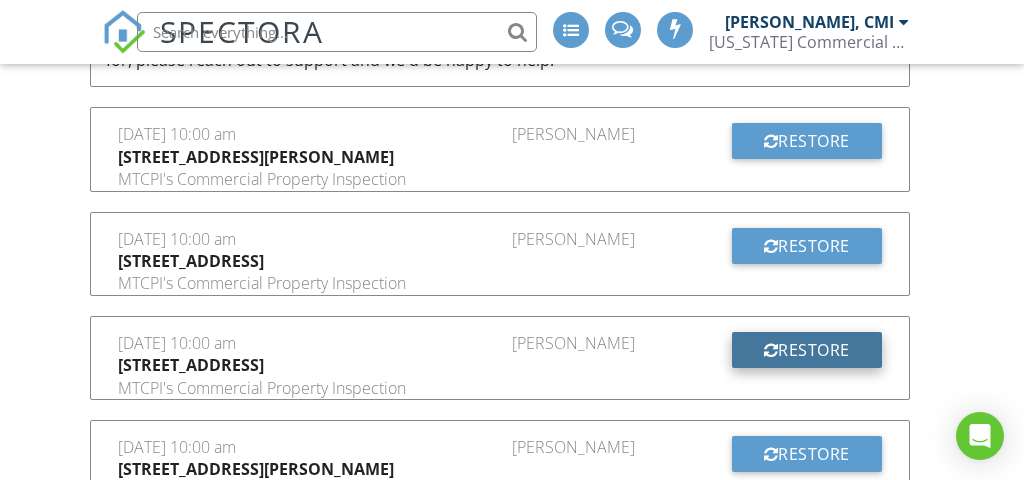 click on "Restore" at bounding box center (807, 350) 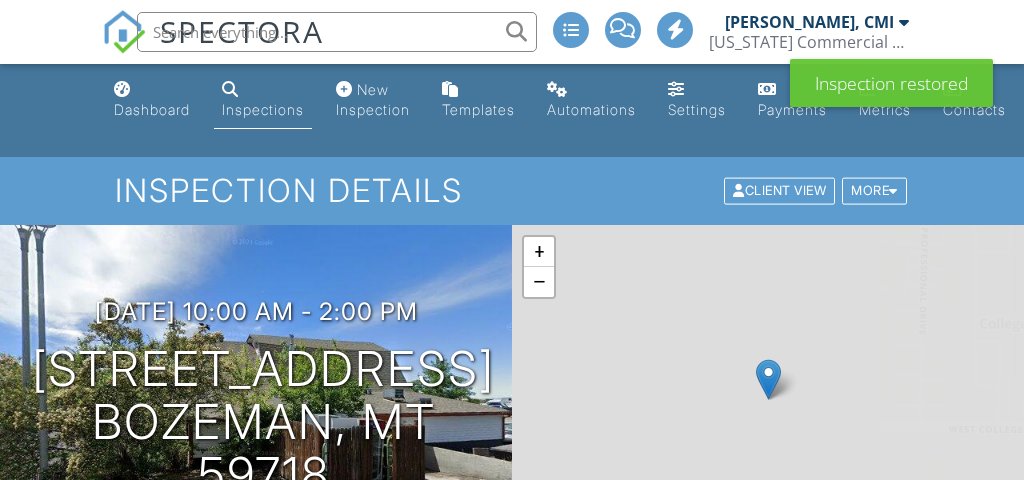 scroll, scrollTop: 0, scrollLeft: 0, axis: both 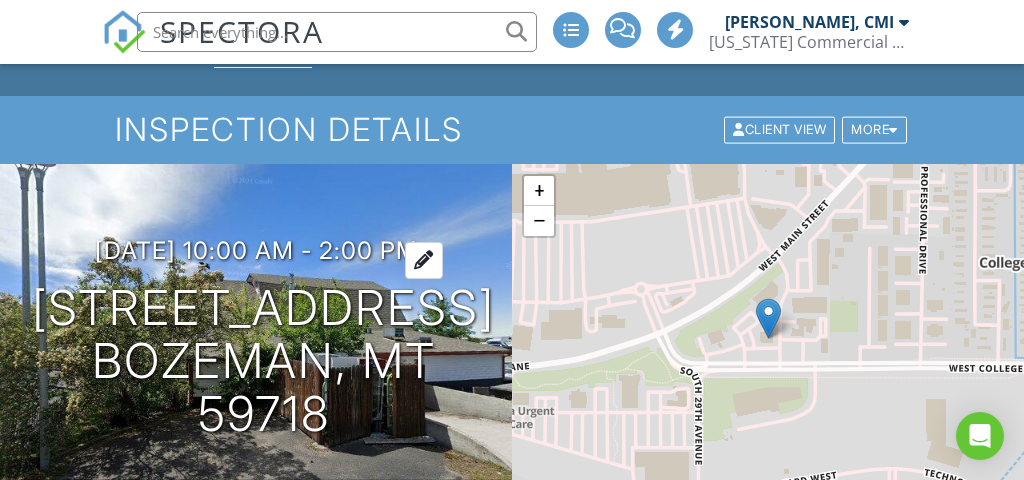 click on "06/23/2025 10:00 am
- 2:00 pm" at bounding box center (256, 250) 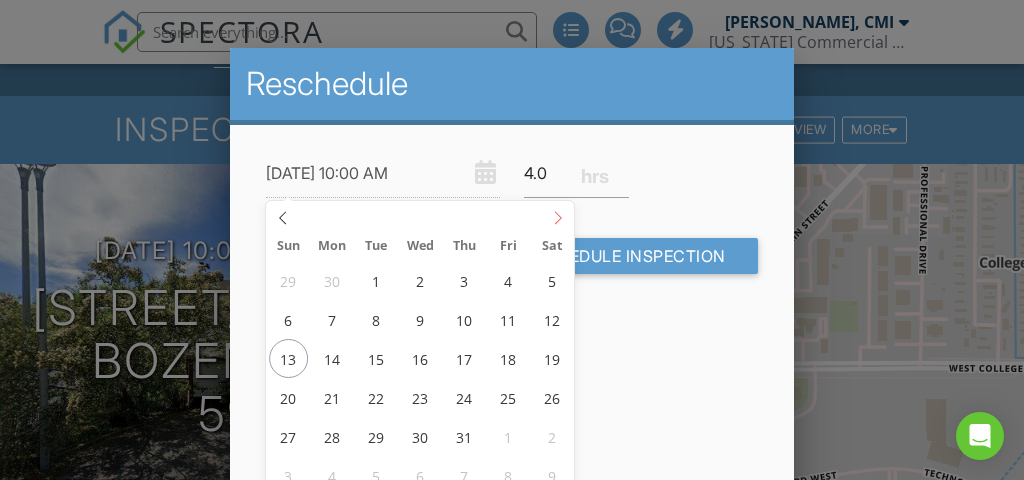 click 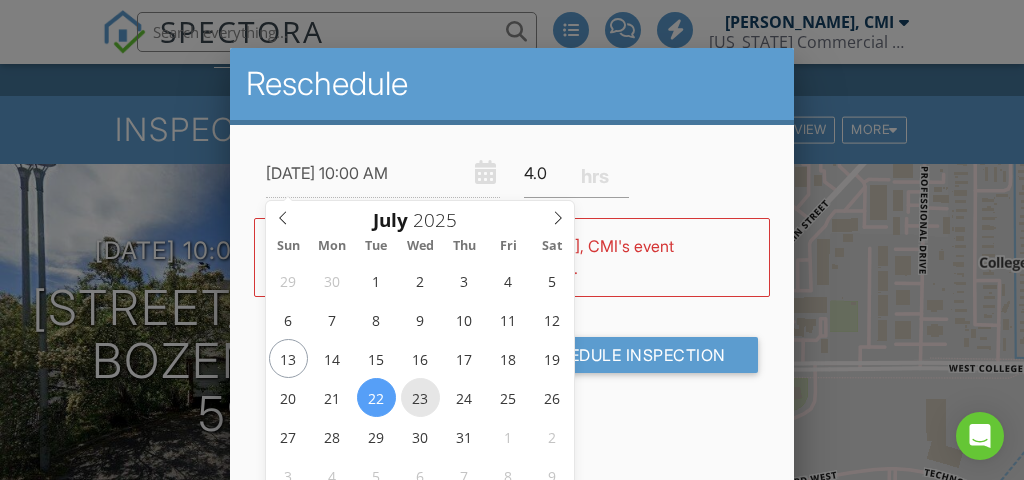 type on "07/23/2025 10:00 AM" 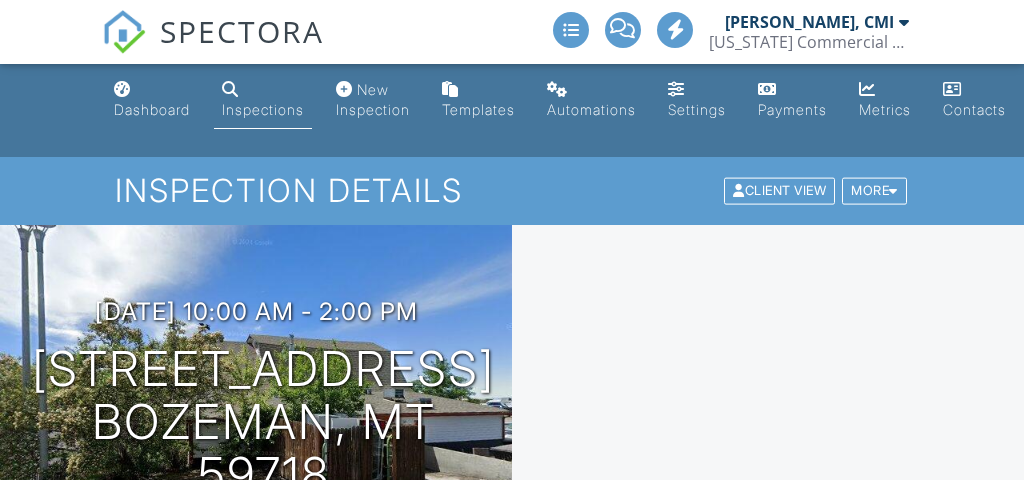 scroll, scrollTop: 0, scrollLeft: 0, axis: both 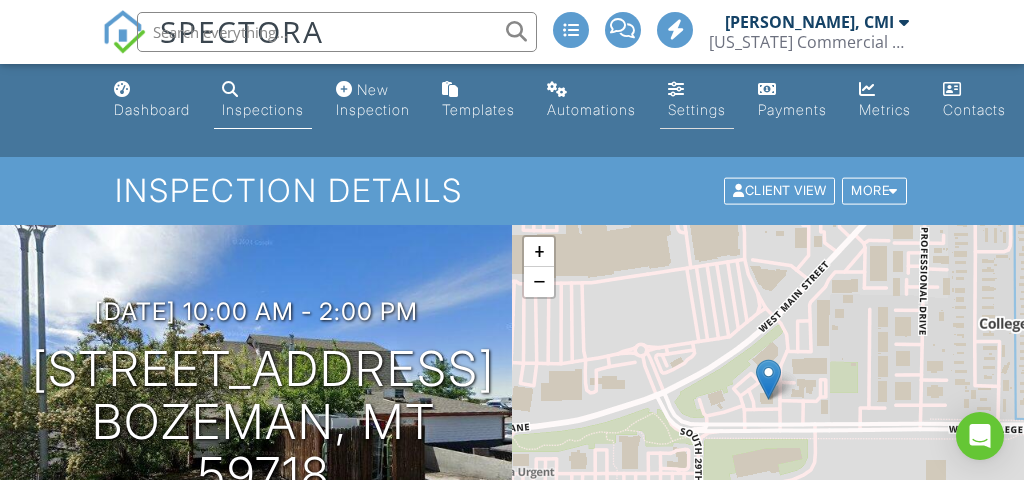 click on "Settings" at bounding box center [697, 100] 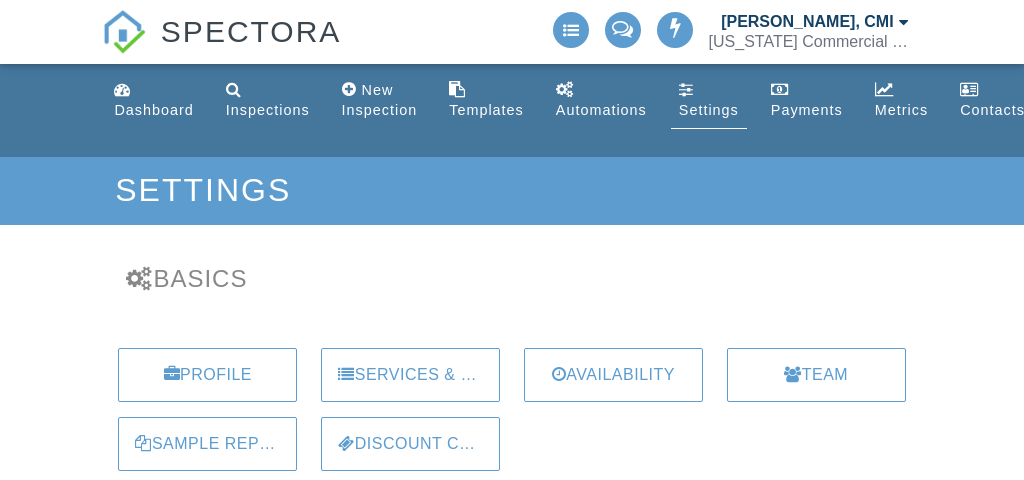 scroll, scrollTop: 0, scrollLeft: 0, axis: both 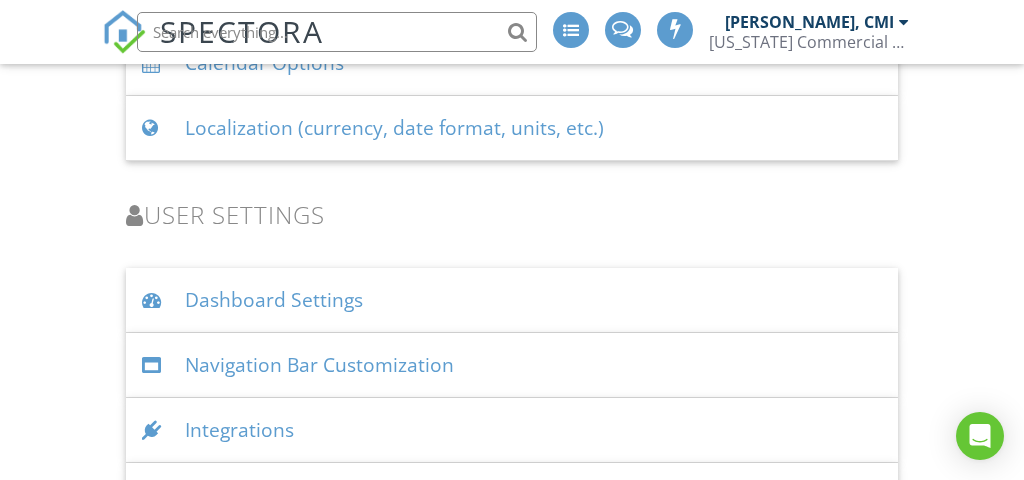 click on "Integrations" at bounding box center [511, 430] 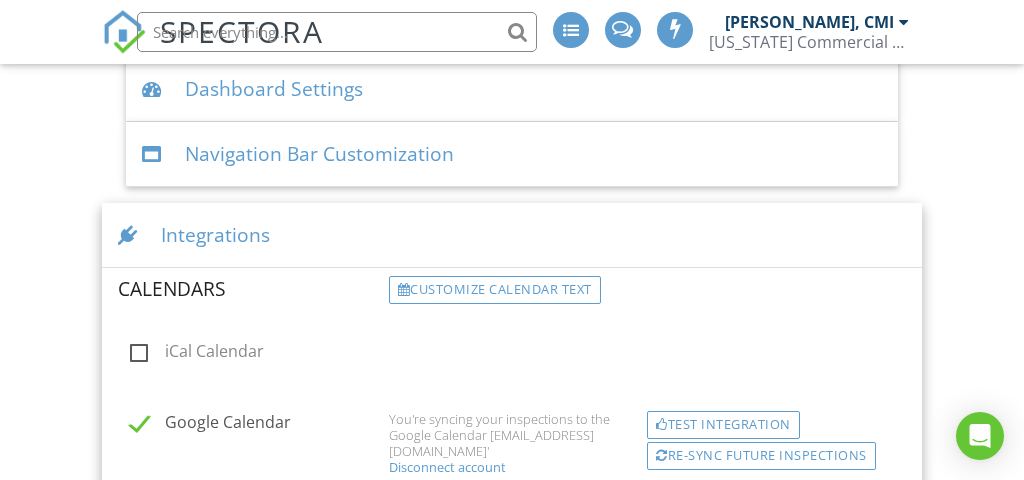 scroll, scrollTop: 3238, scrollLeft: 0, axis: vertical 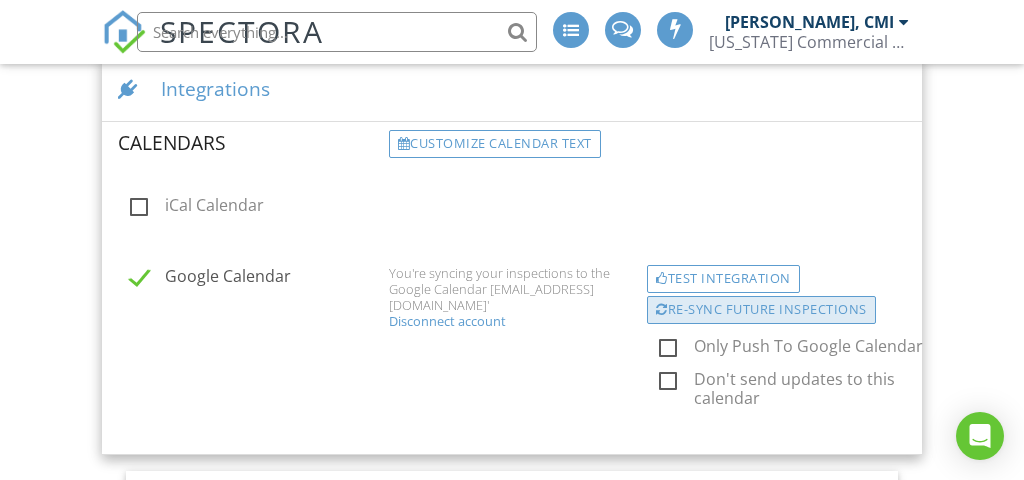 click on "Re-sync future inspections" at bounding box center [761, 310] 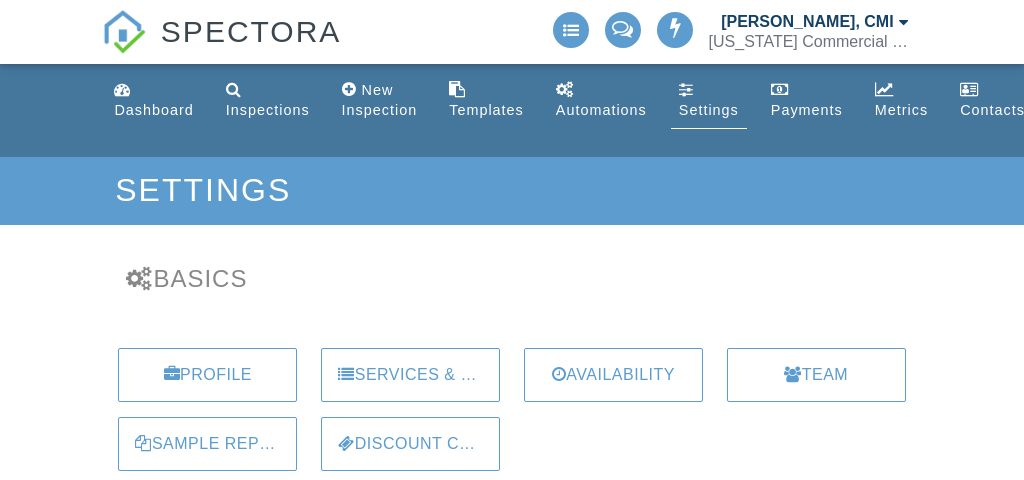 scroll, scrollTop: 2371, scrollLeft: 0, axis: vertical 